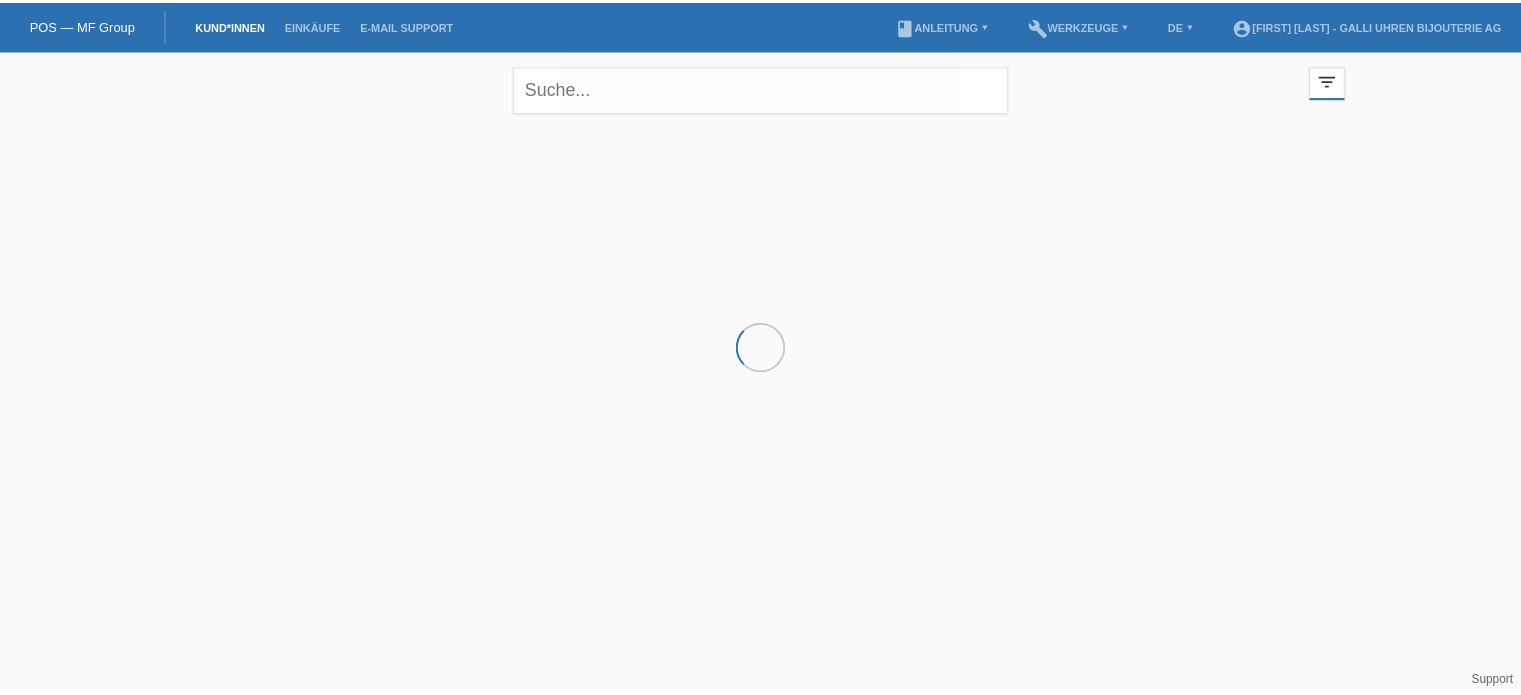 scroll, scrollTop: 0, scrollLeft: 0, axis: both 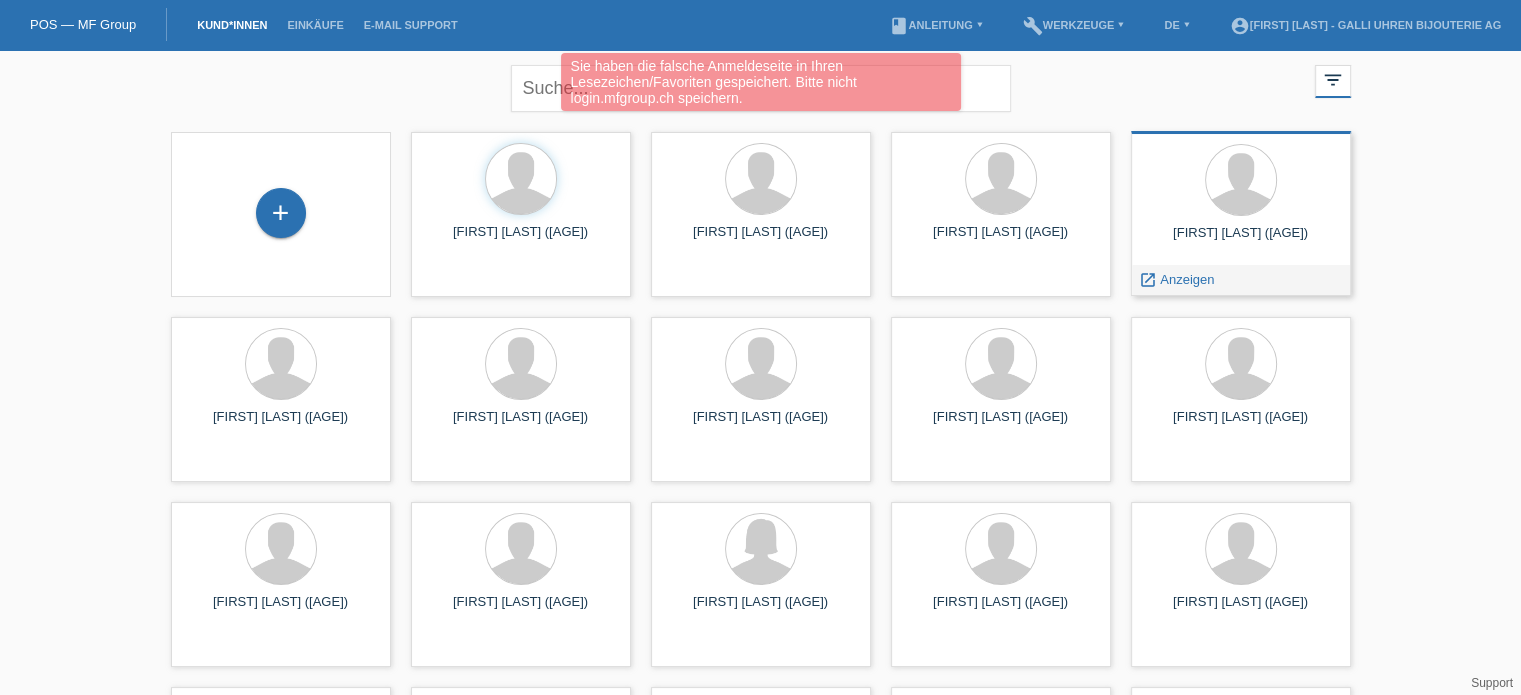 click on "Anzeigen" at bounding box center [1187, 279] 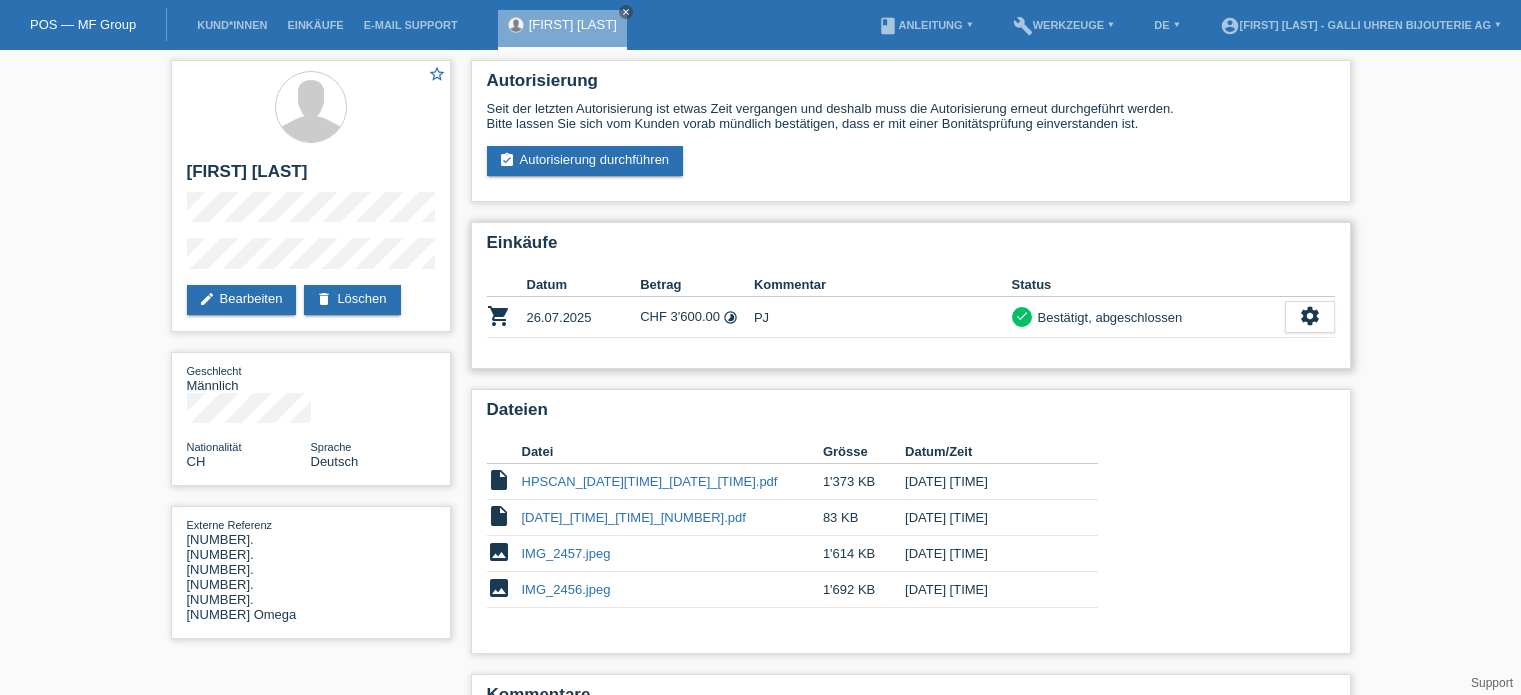 scroll, scrollTop: 0, scrollLeft: 0, axis: both 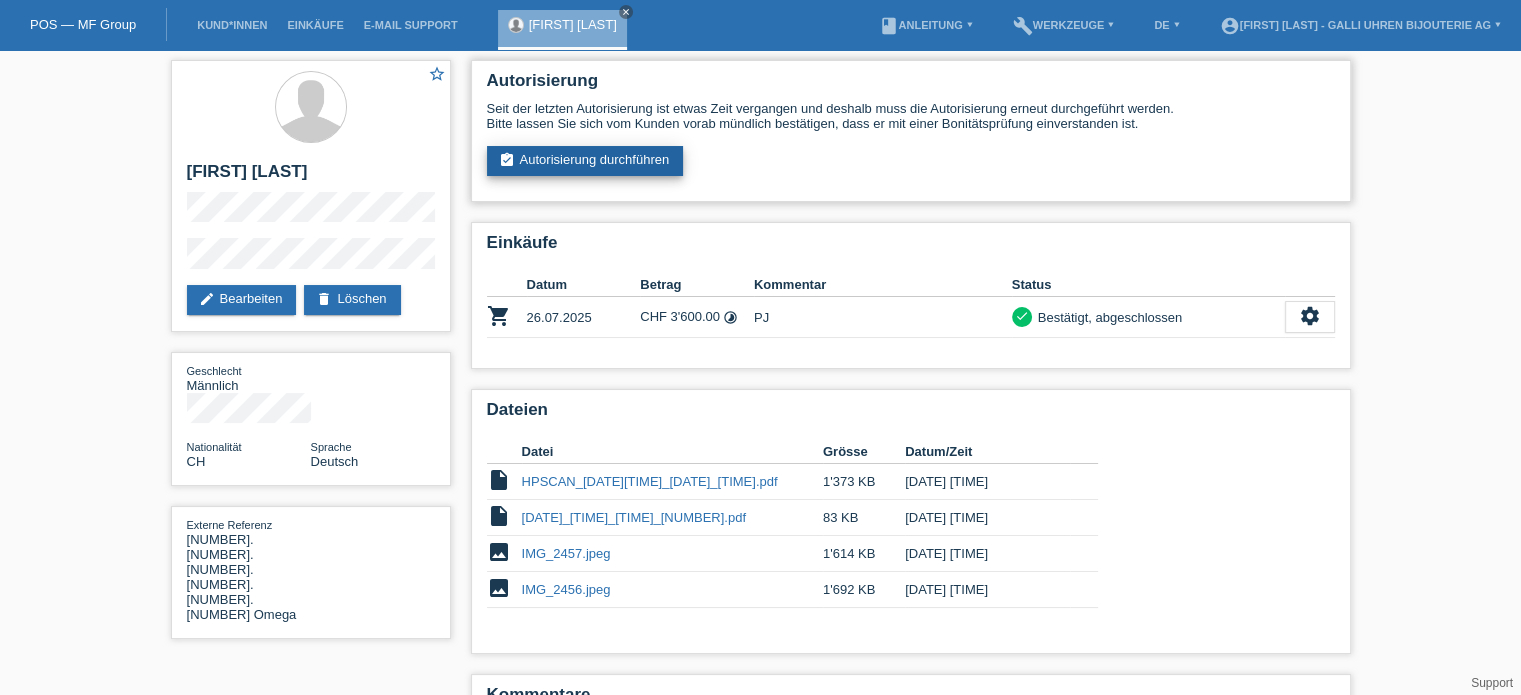 click on "assignment_turned_in  Autorisierung durchführen" at bounding box center [585, 161] 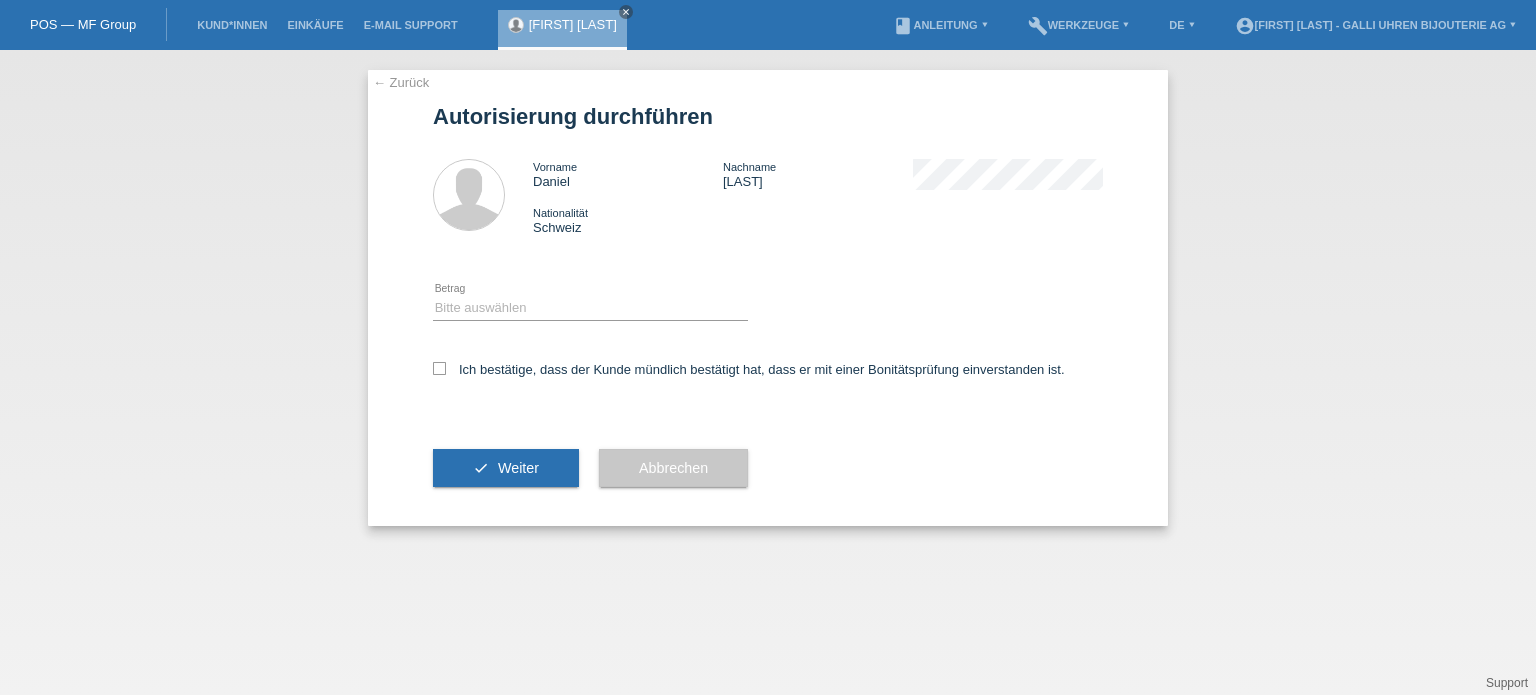 scroll, scrollTop: 0, scrollLeft: 0, axis: both 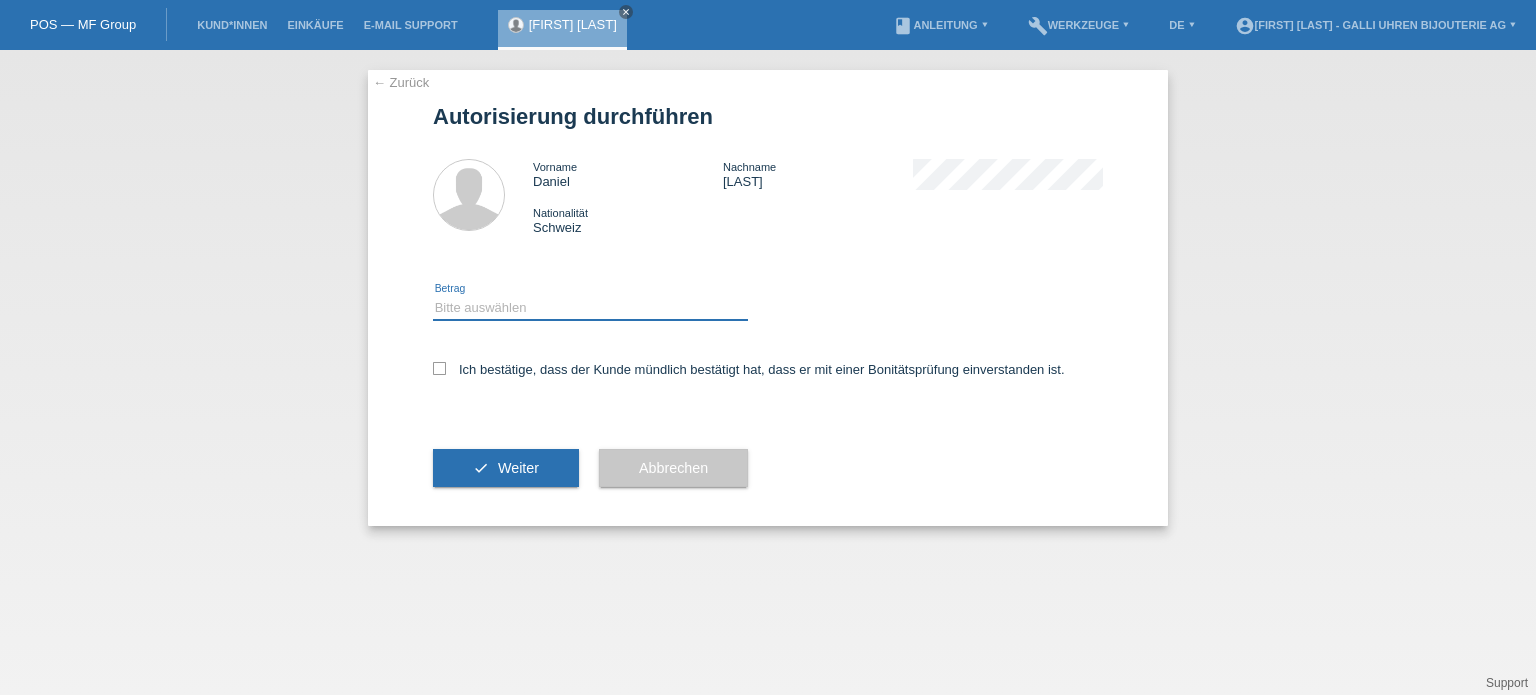 click on "Bitte auswählen
CHF 1.00 - CHF 499.00
CHF 500.00 - CHF 1'999.00
CHF 2'000.00 - CHF 12'000.00" at bounding box center (590, 308) 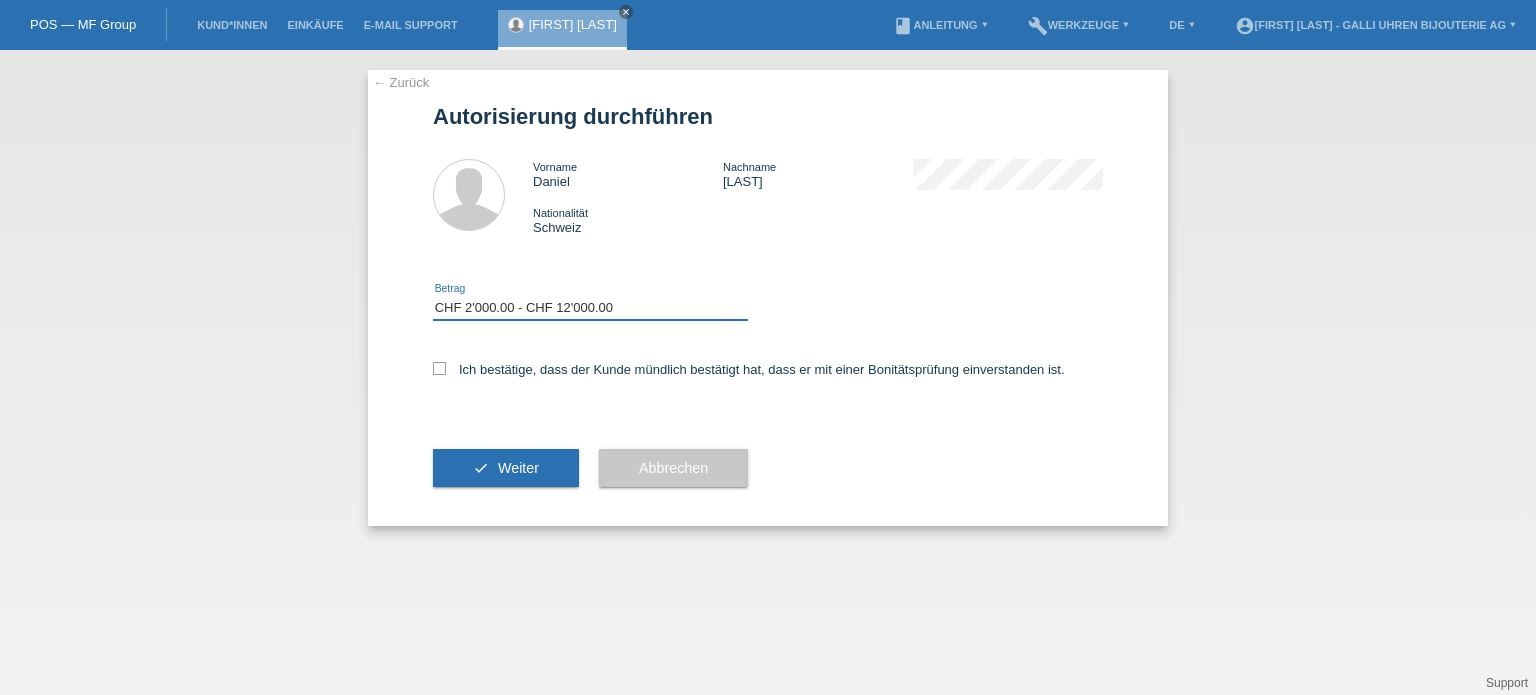 click on "Bitte auswählen
CHF 1.00 - CHF 499.00
CHF 500.00 - CHF 1'999.00
CHF 2'000.00 - CHF 12'000.00" at bounding box center (590, 308) 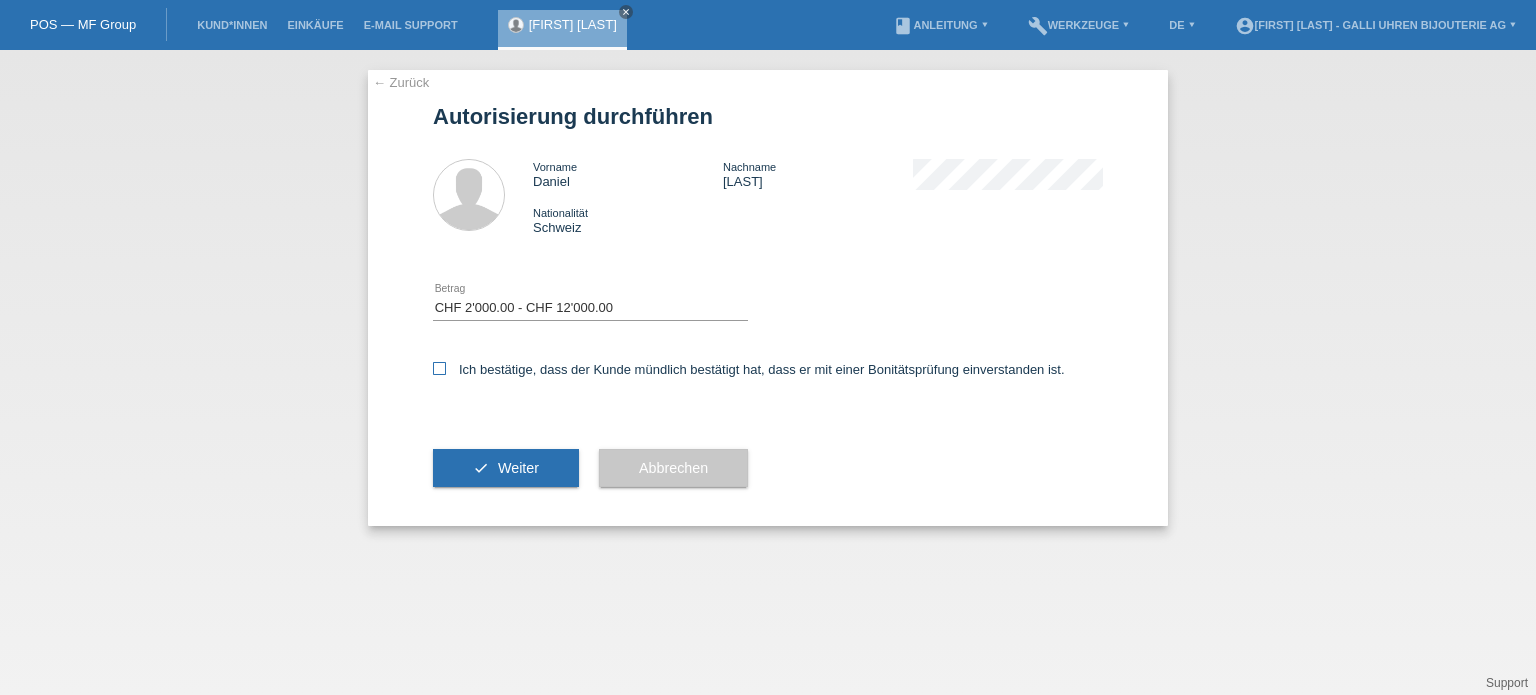 click at bounding box center [439, 368] 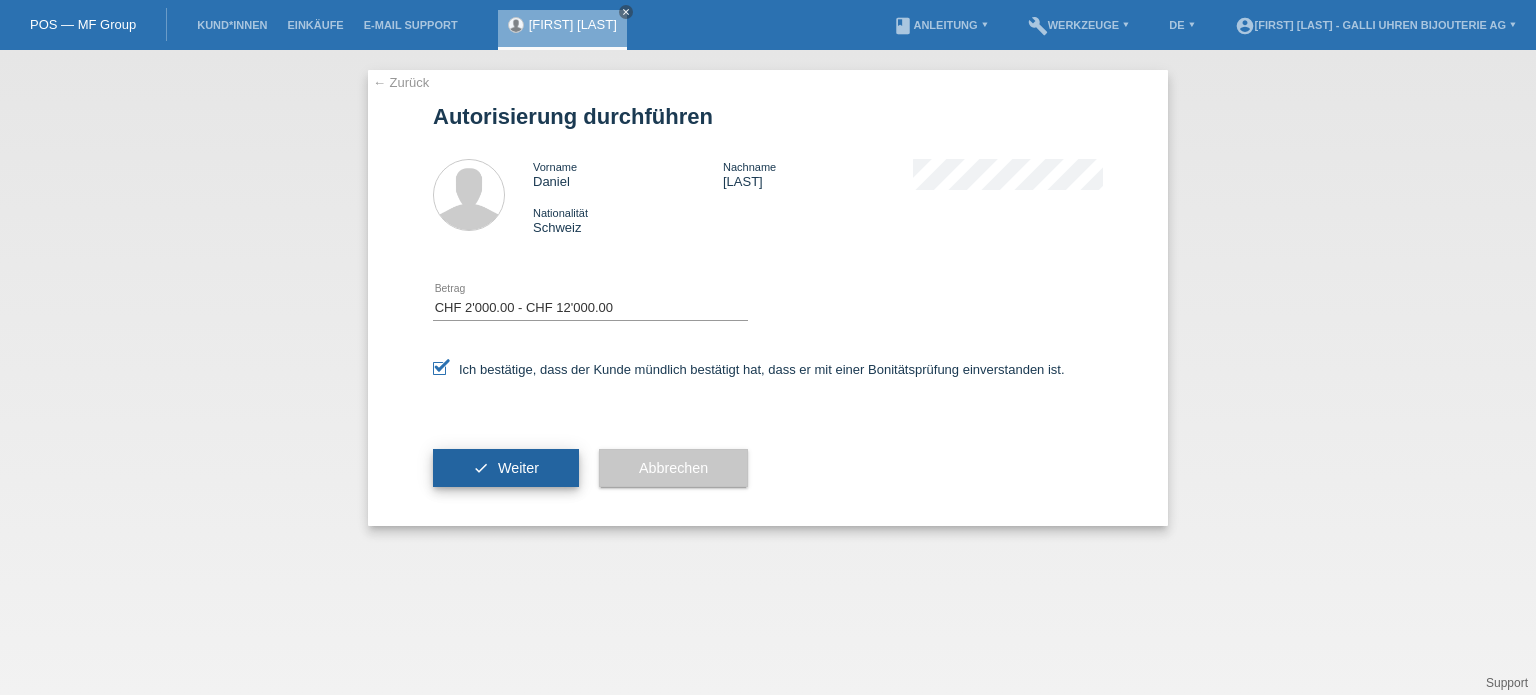 click on "check   Weiter" at bounding box center (506, 468) 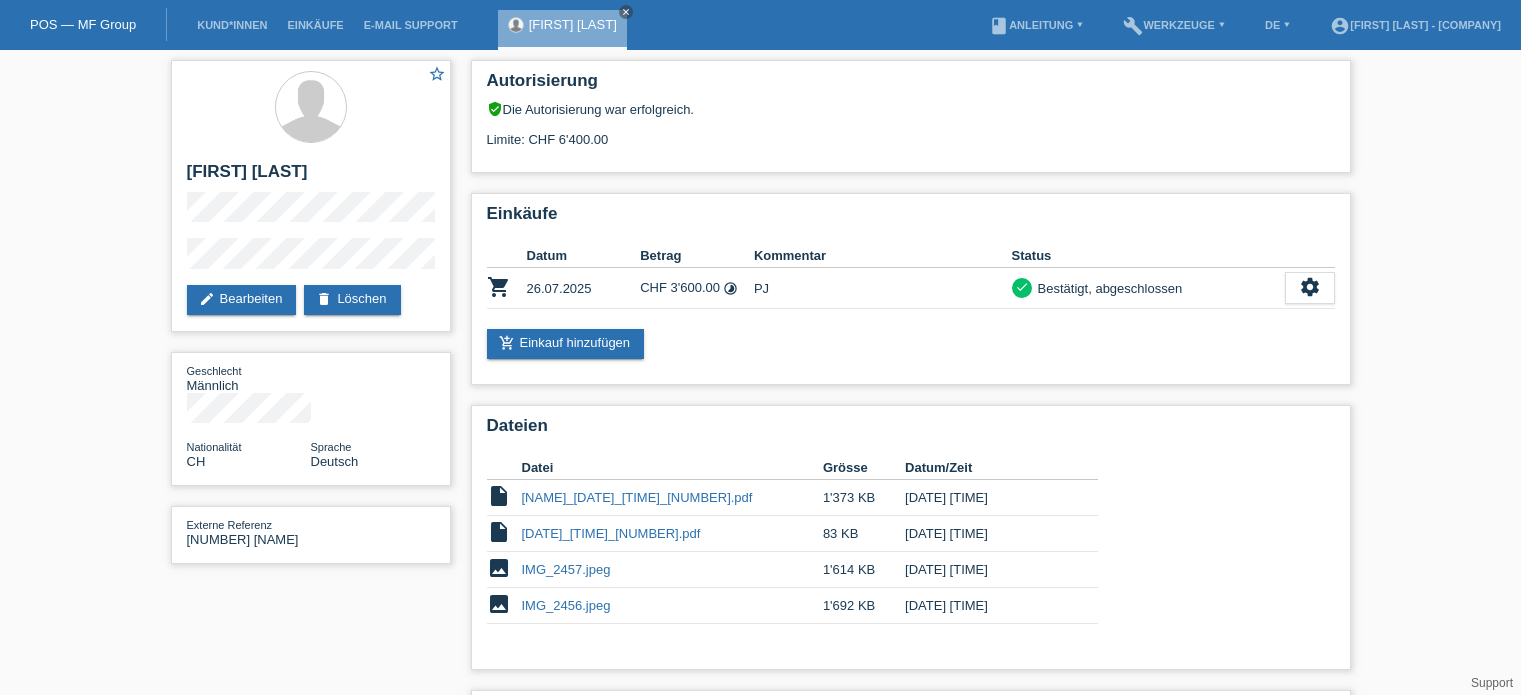 scroll, scrollTop: 0, scrollLeft: 0, axis: both 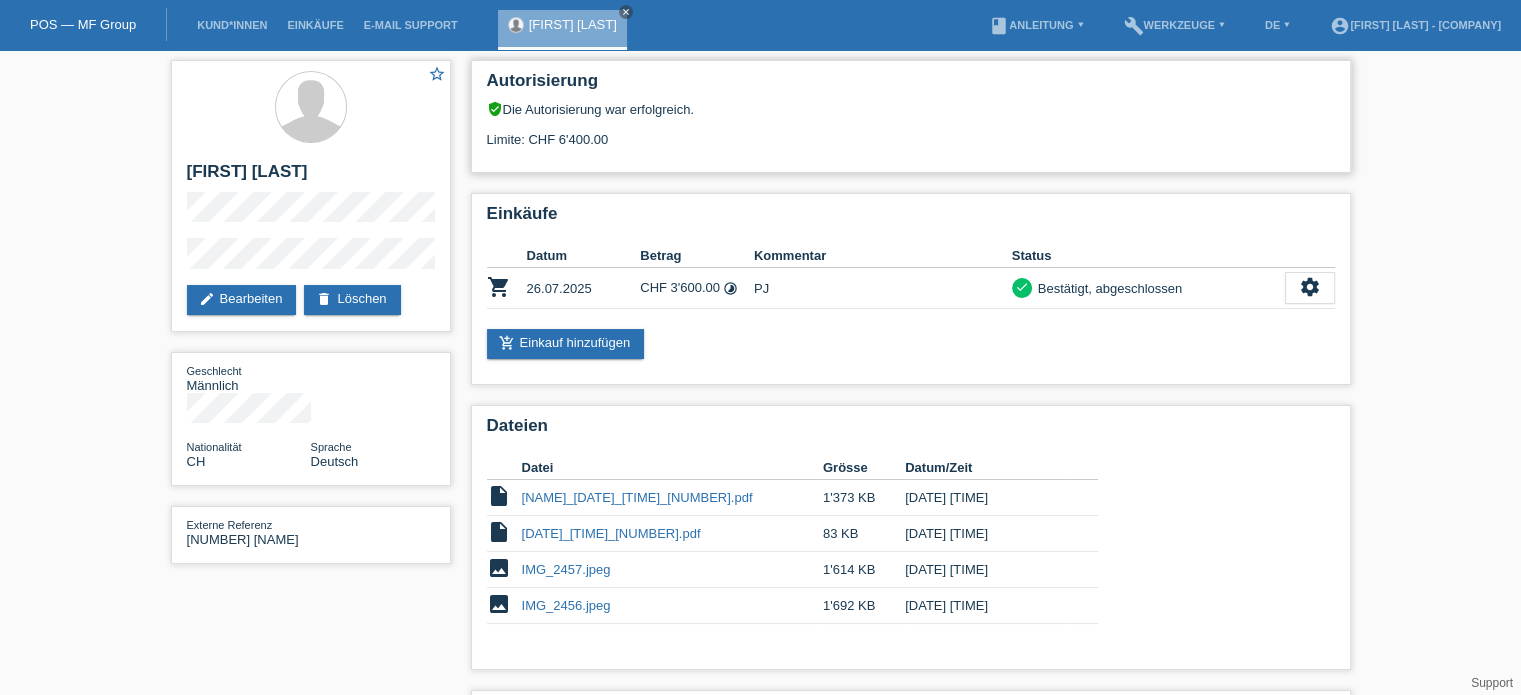drag, startPoint x: 608, startPoint y: 139, endPoint x: 488, endPoint y: 139, distance: 120 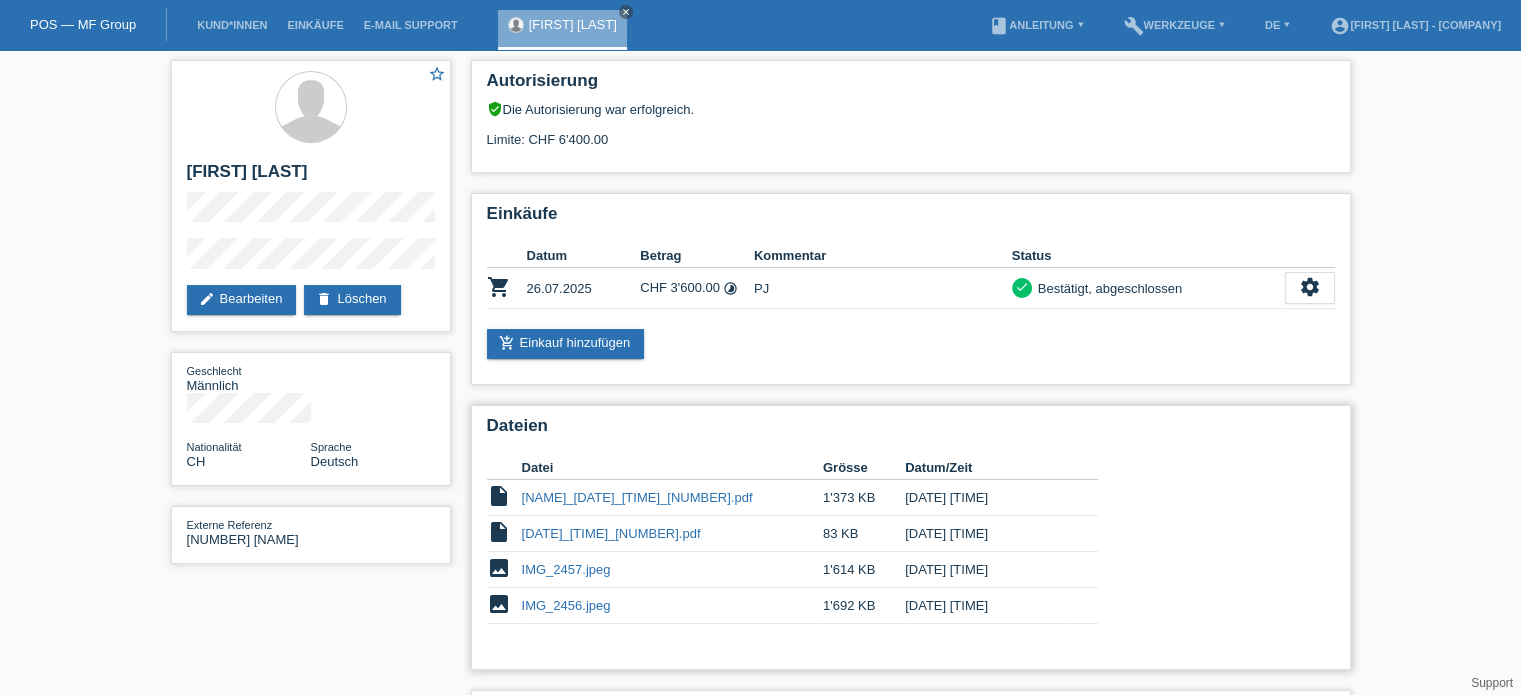 click on "HPSCAN_20250728074525321_2025-07-28_074614191.pdf" at bounding box center [672, 498] 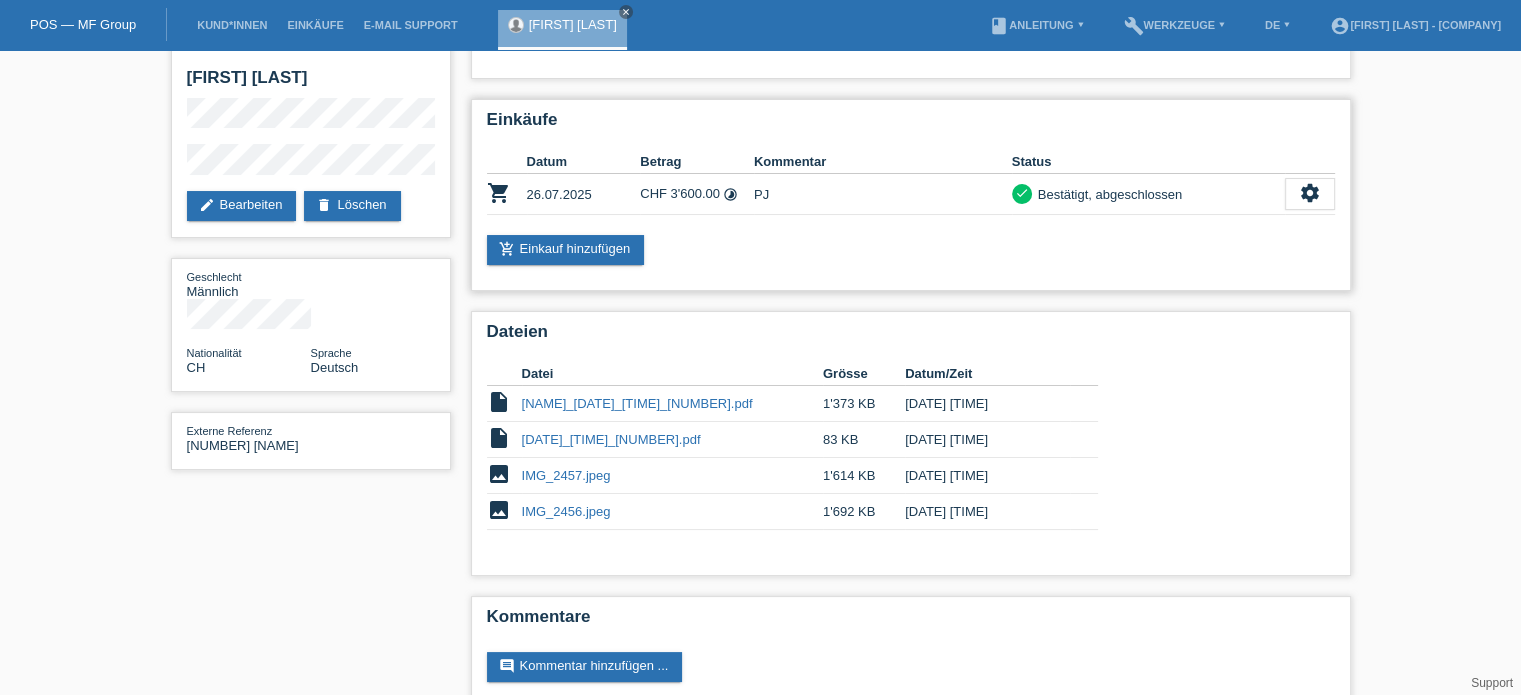 scroll, scrollTop: 0, scrollLeft: 0, axis: both 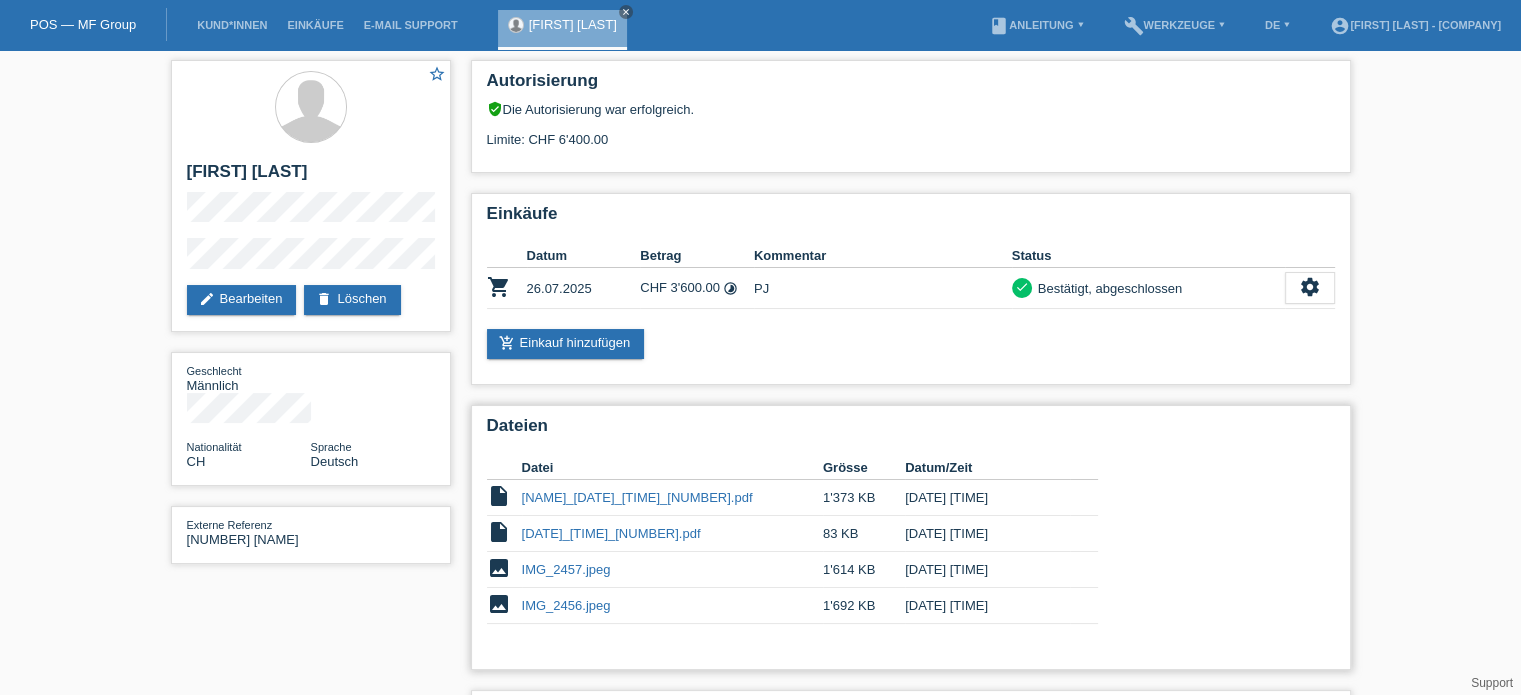 click on "28.07.25_09_41_46_Uhr.6524.pdf" at bounding box center [611, 533] 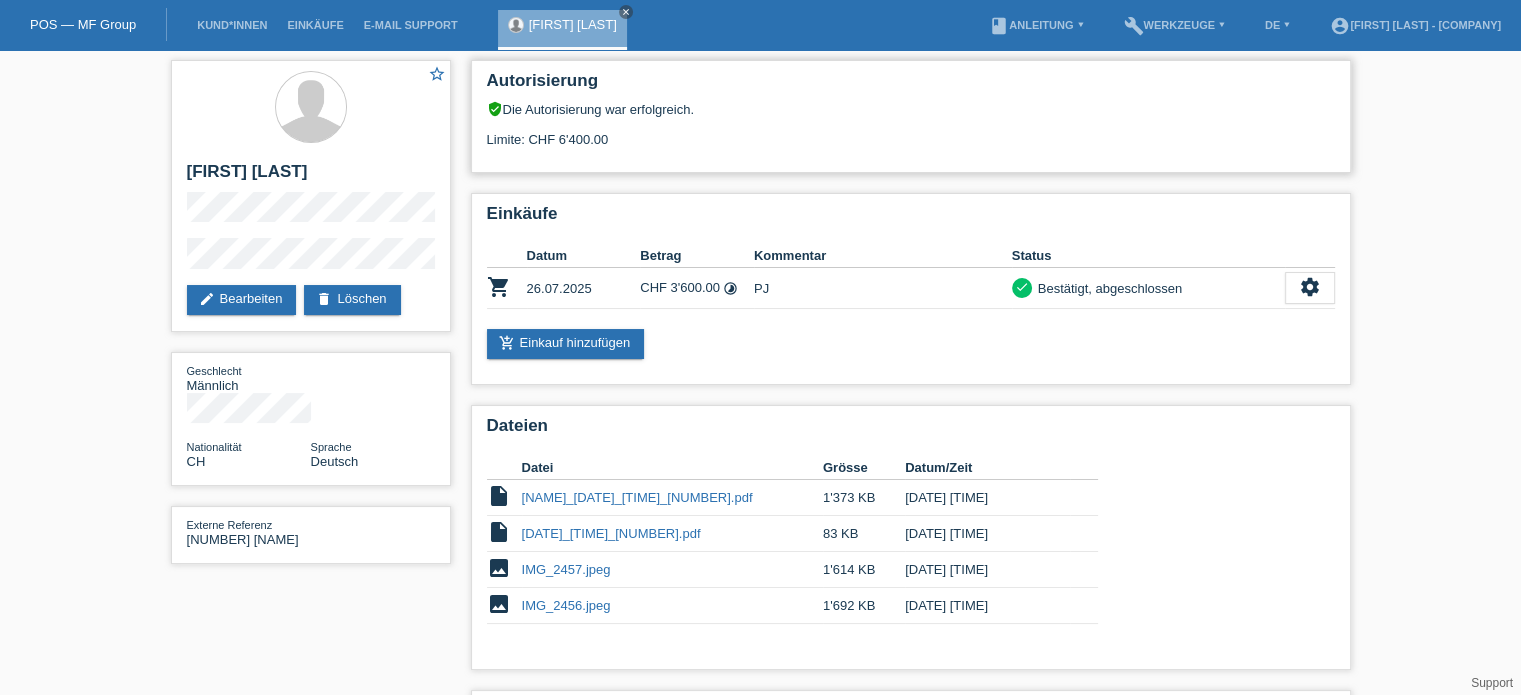 drag, startPoint x: 556, startPoint y: 144, endPoint x: 612, endPoint y: 136, distance: 56.568542 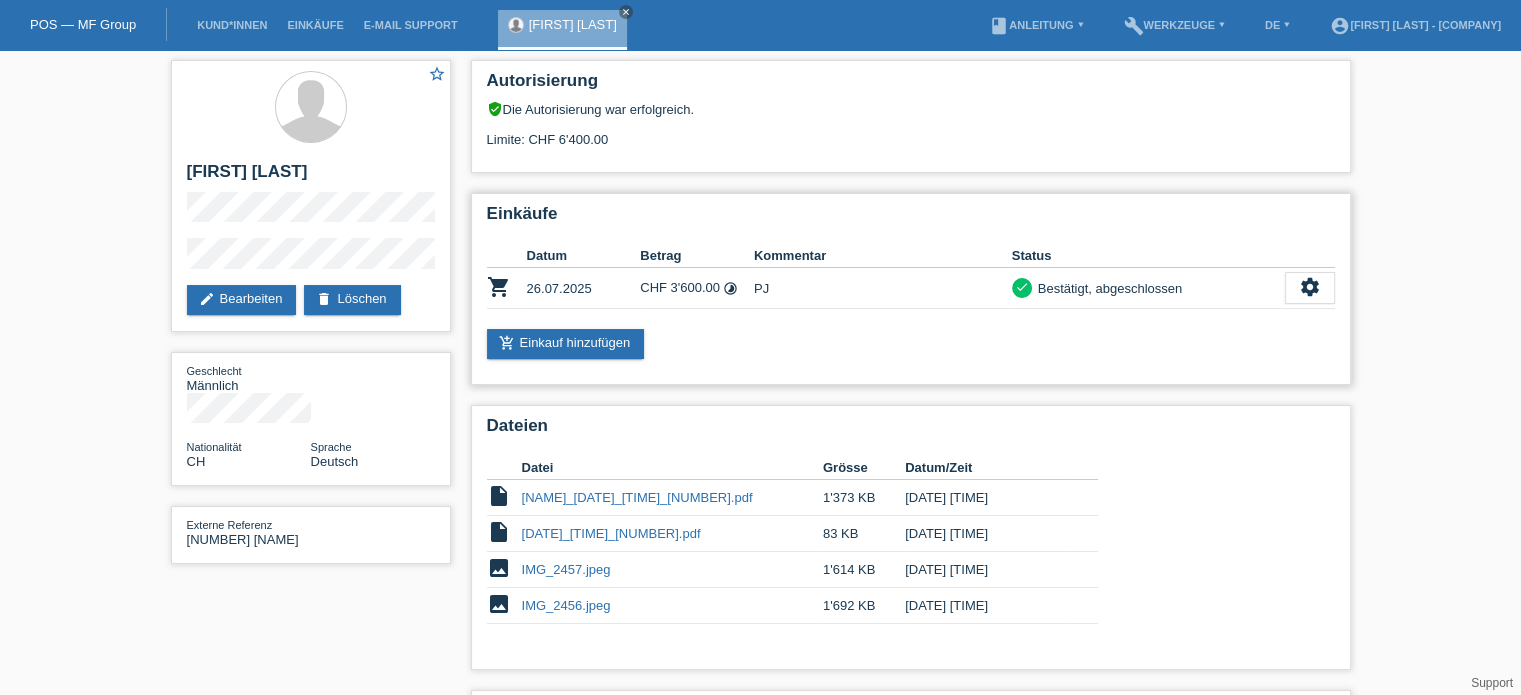 click on "CHF 3'600.00                                                                     timelapse" at bounding box center [697, 288] 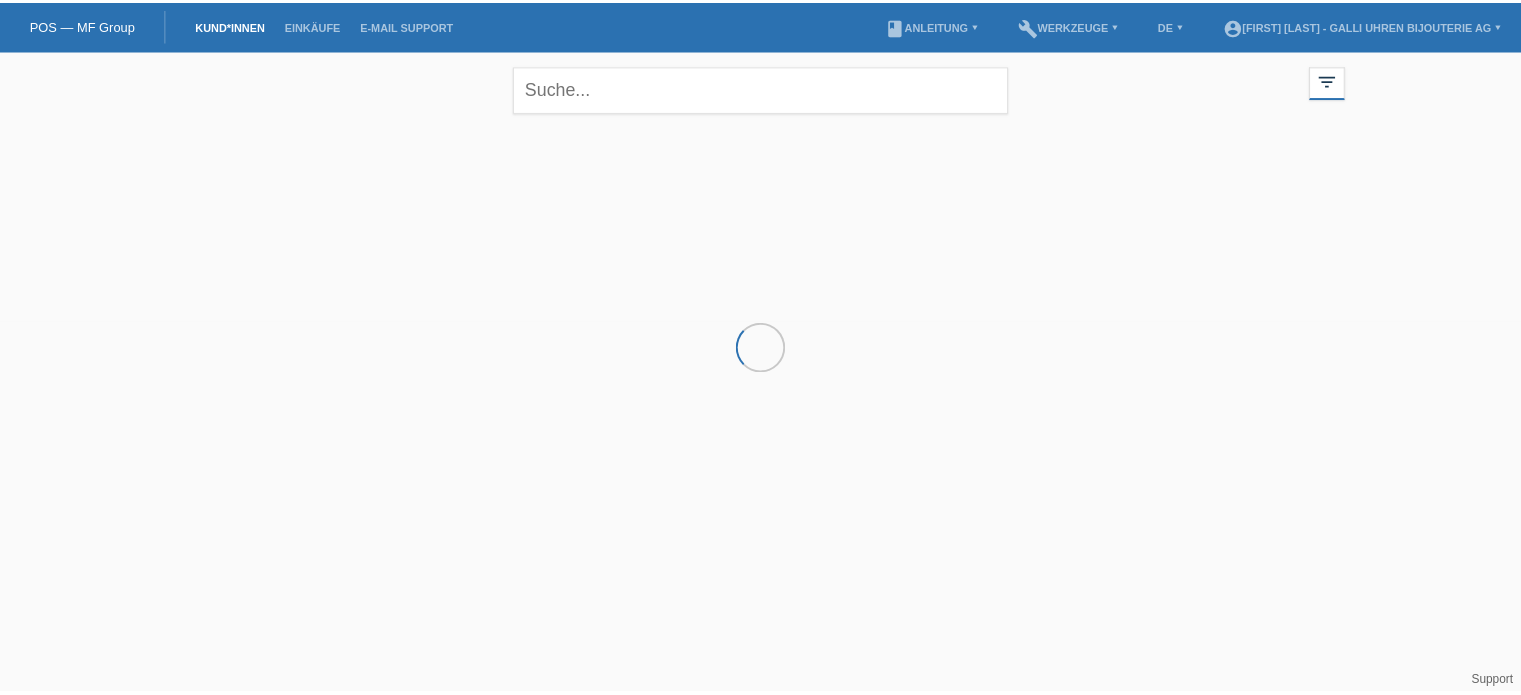 scroll, scrollTop: 0, scrollLeft: 0, axis: both 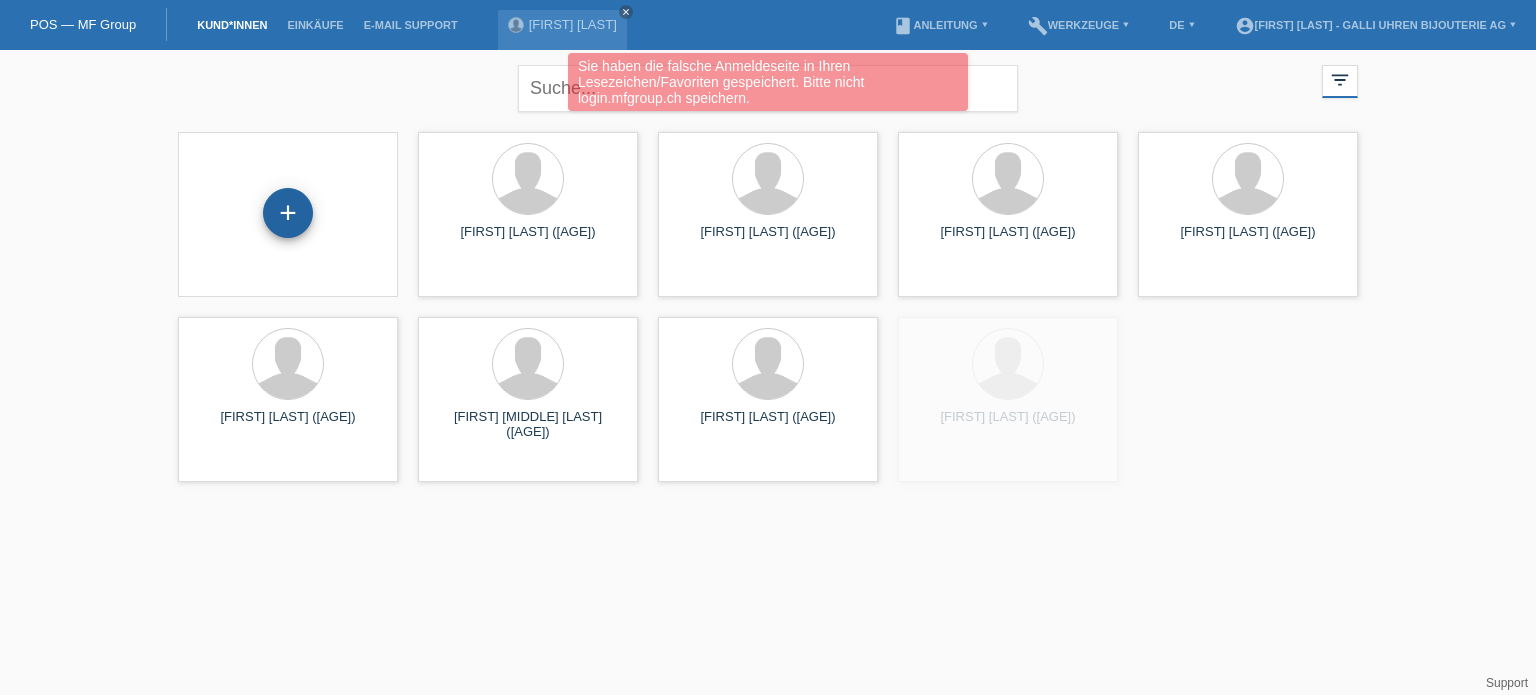 click on "+" at bounding box center [288, 213] 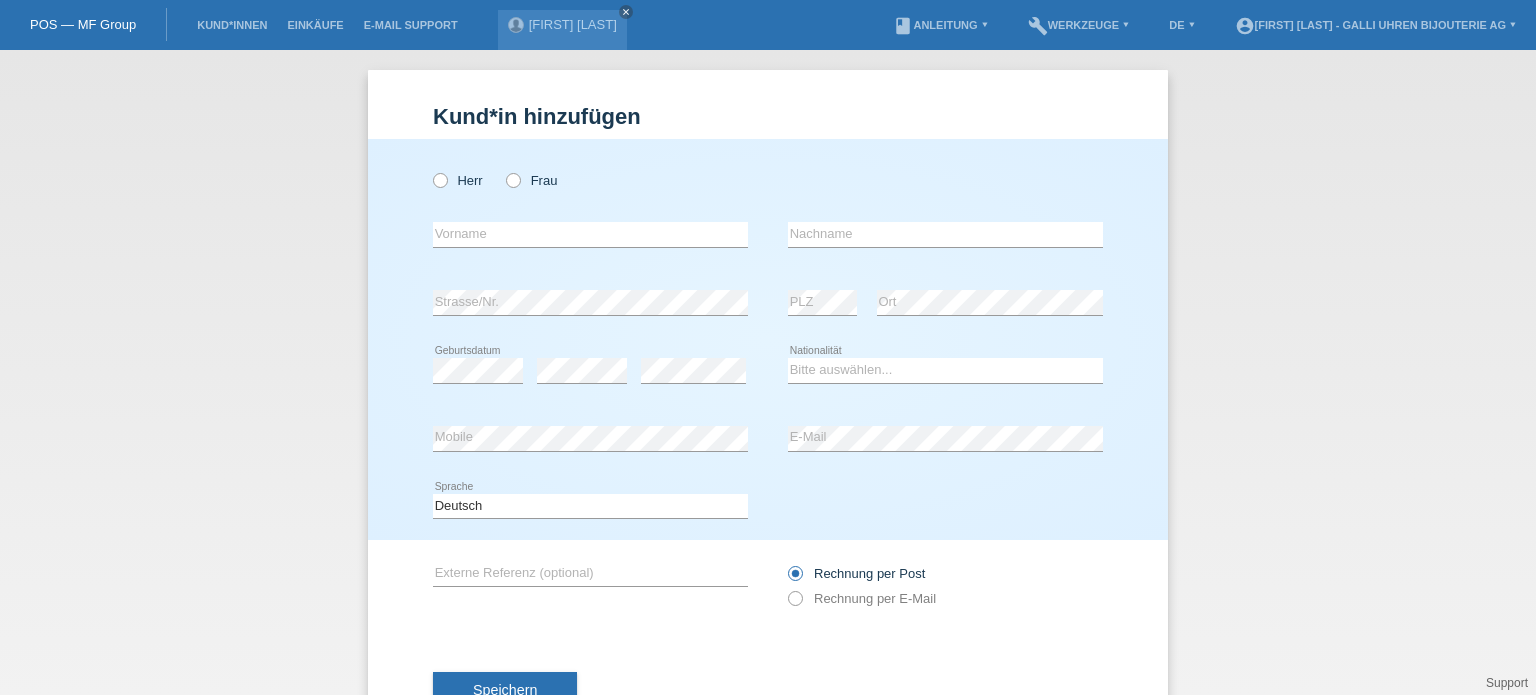 scroll, scrollTop: 0, scrollLeft: 0, axis: both 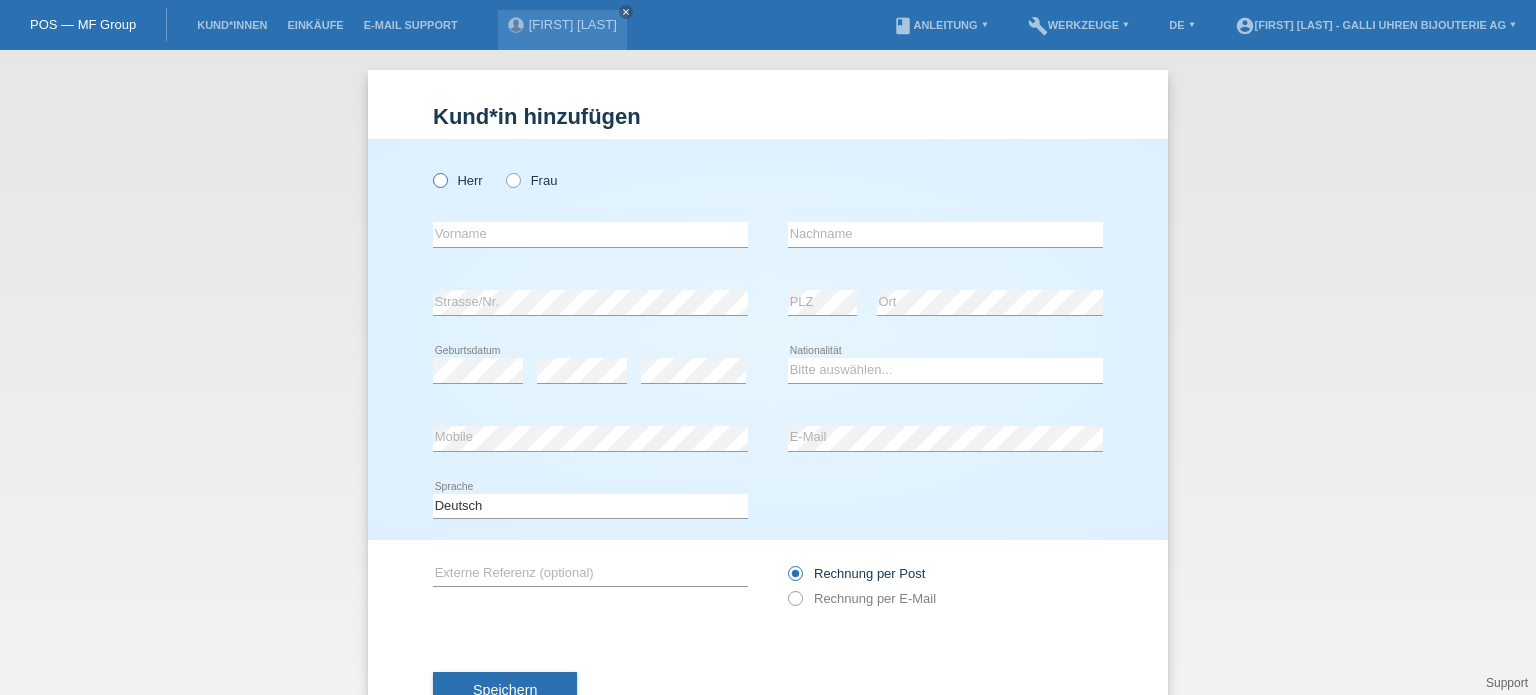 click at bounding box center (430, 170) 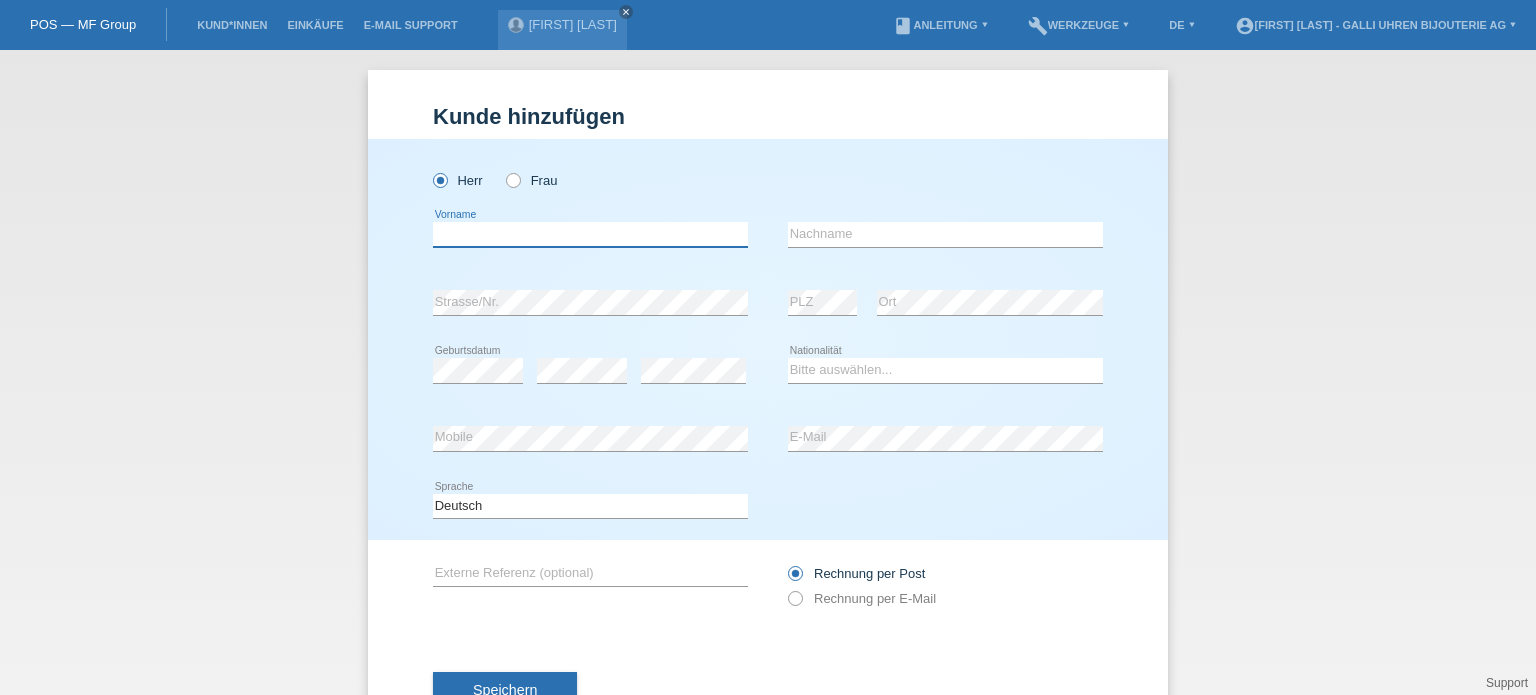 click at bounding box center (590, 234) 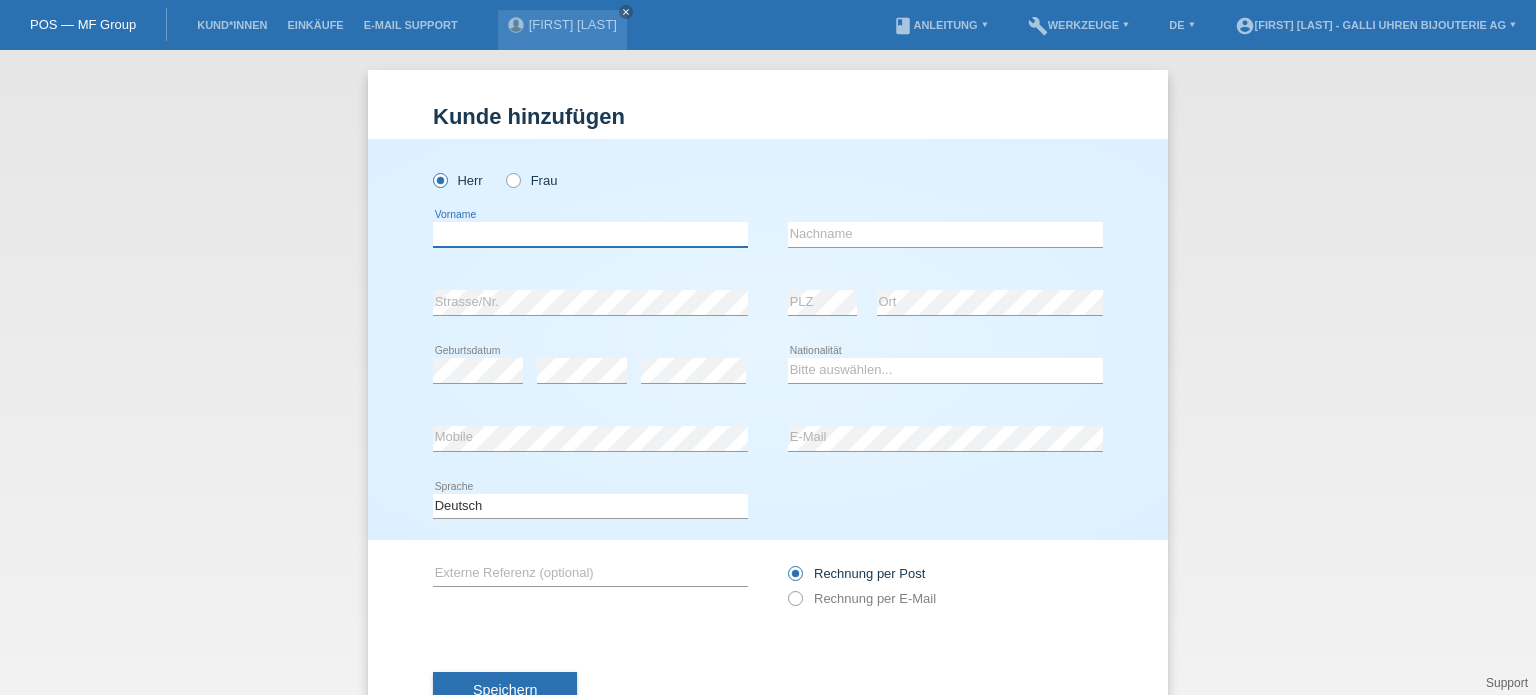paste on "[NAME]" 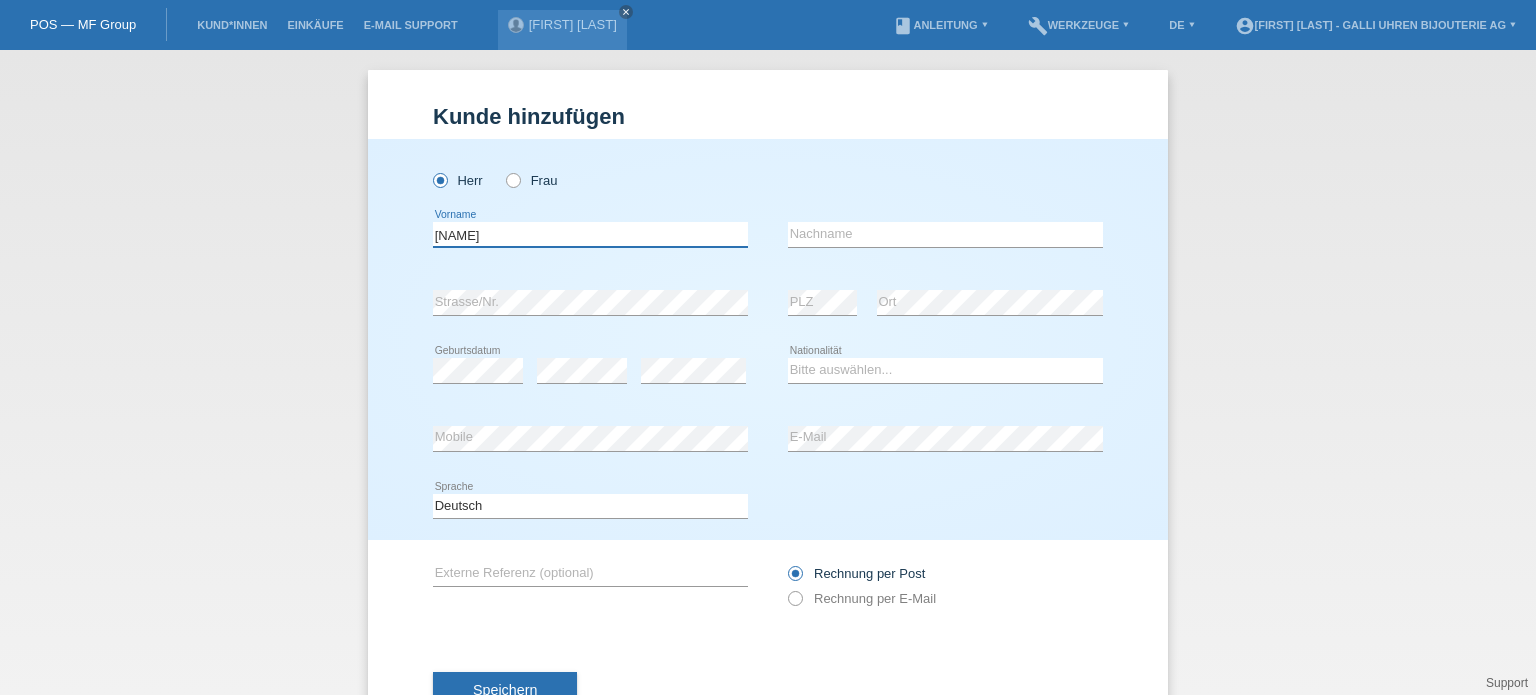 click on "[NAME]" at bounding box center (590, 234) 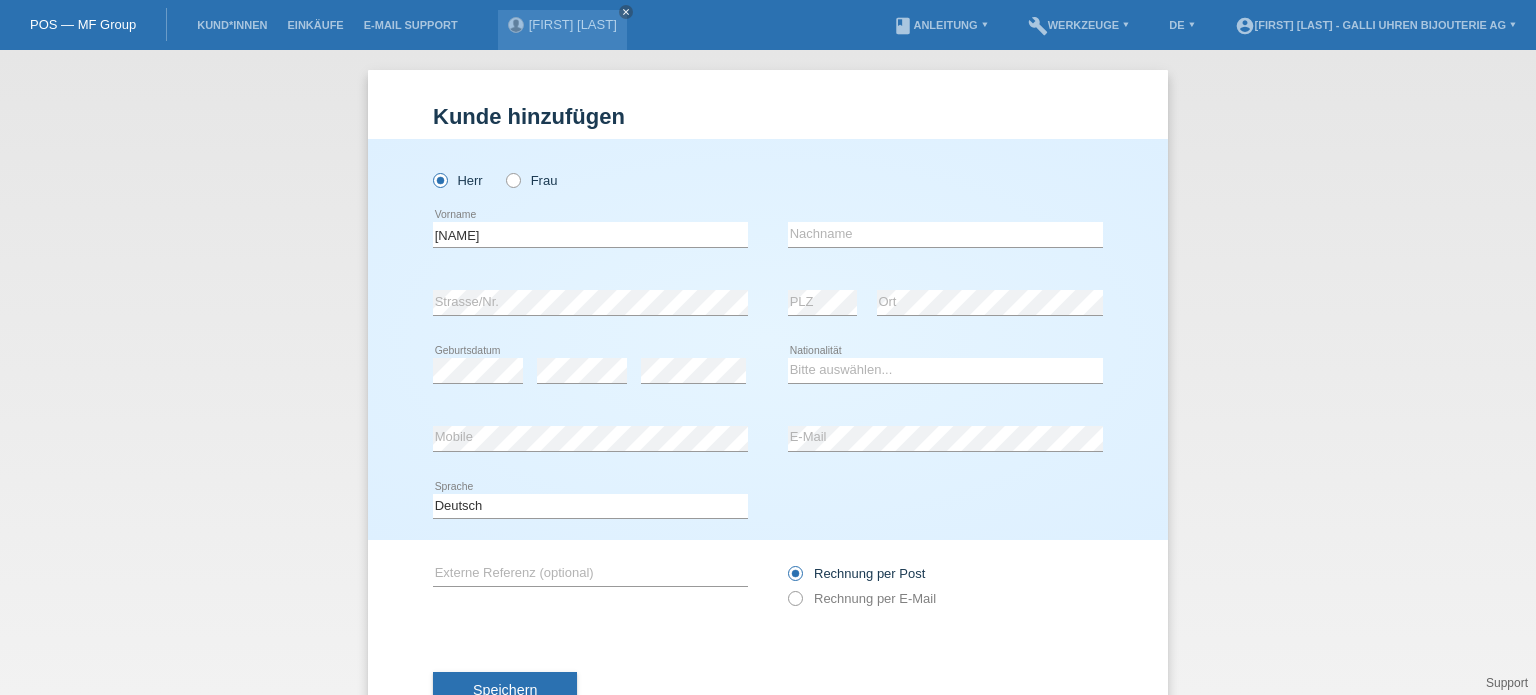 click on "error
Nachname" at bounding box center [945, 235] 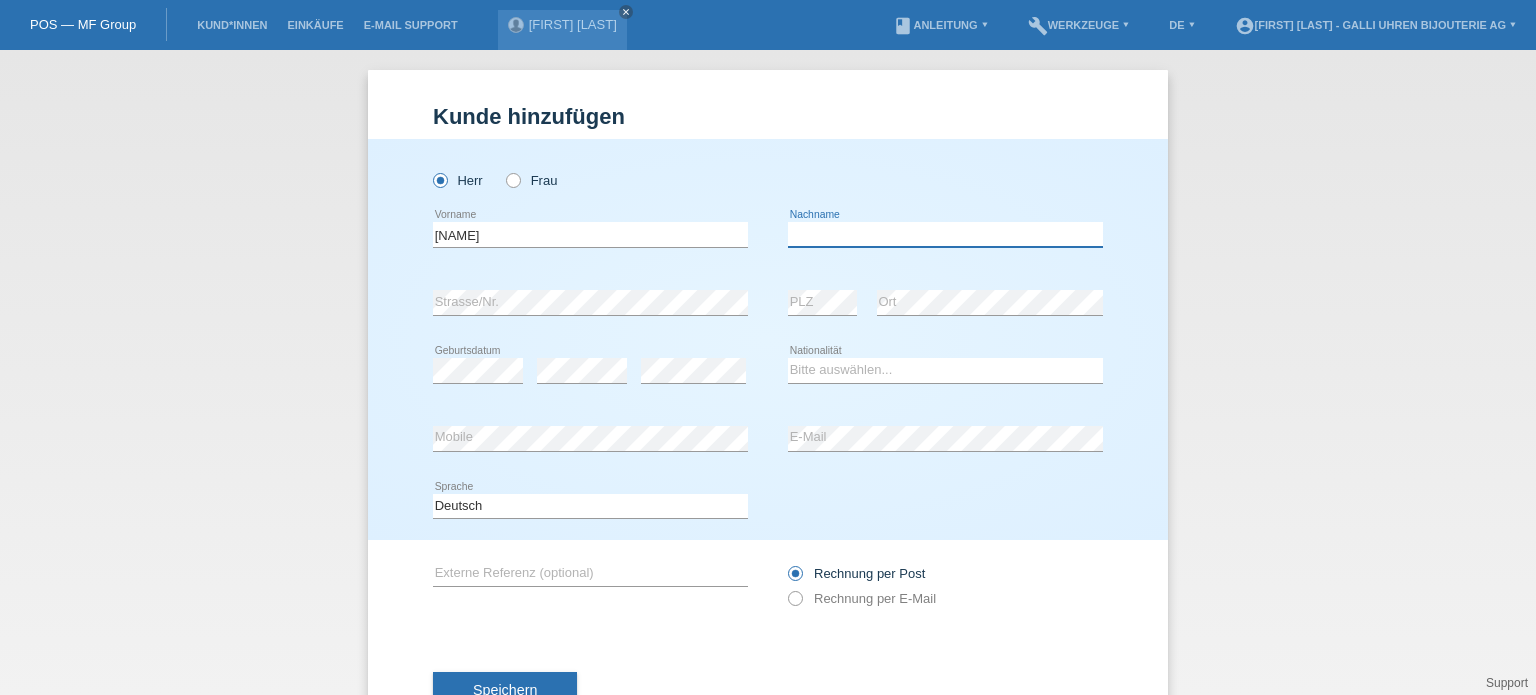 click at bounding box center (945, 234) 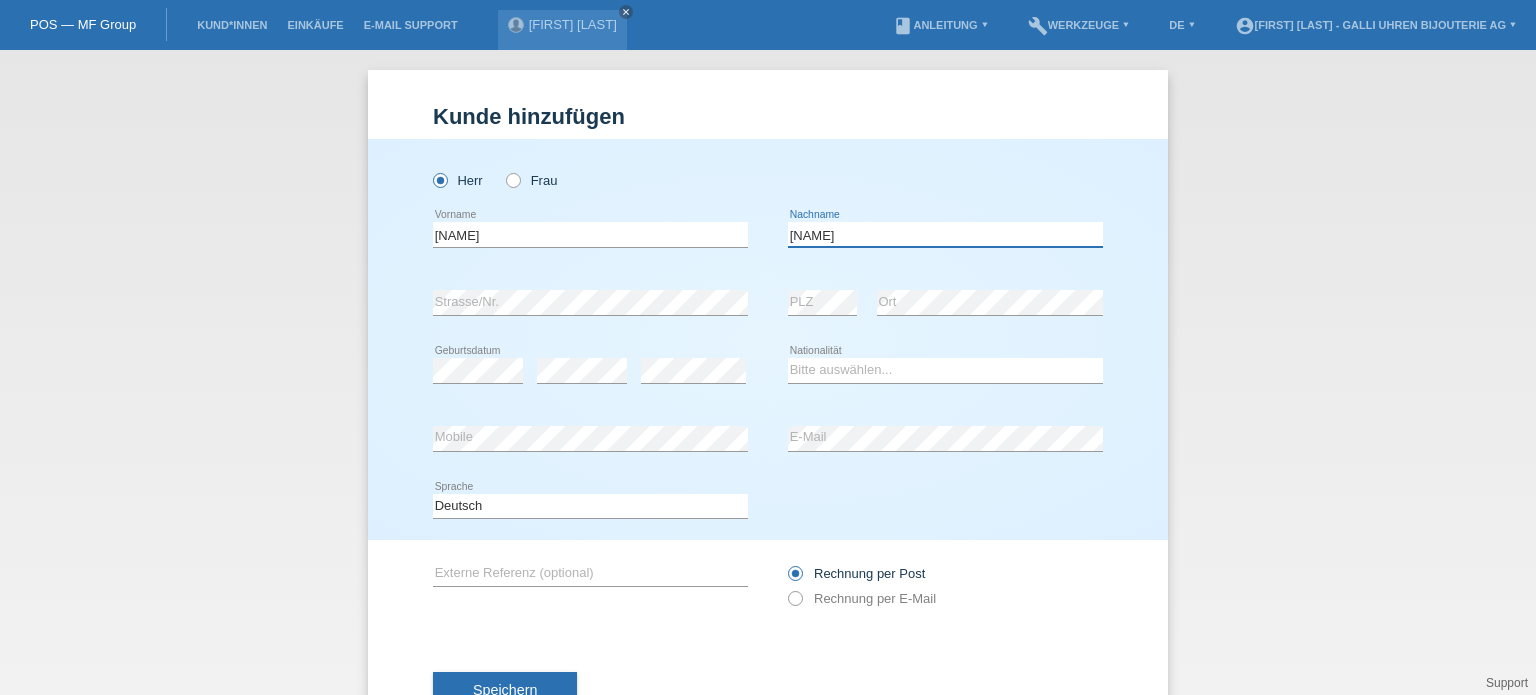 click on "banik" at bounding box center [945, 234] 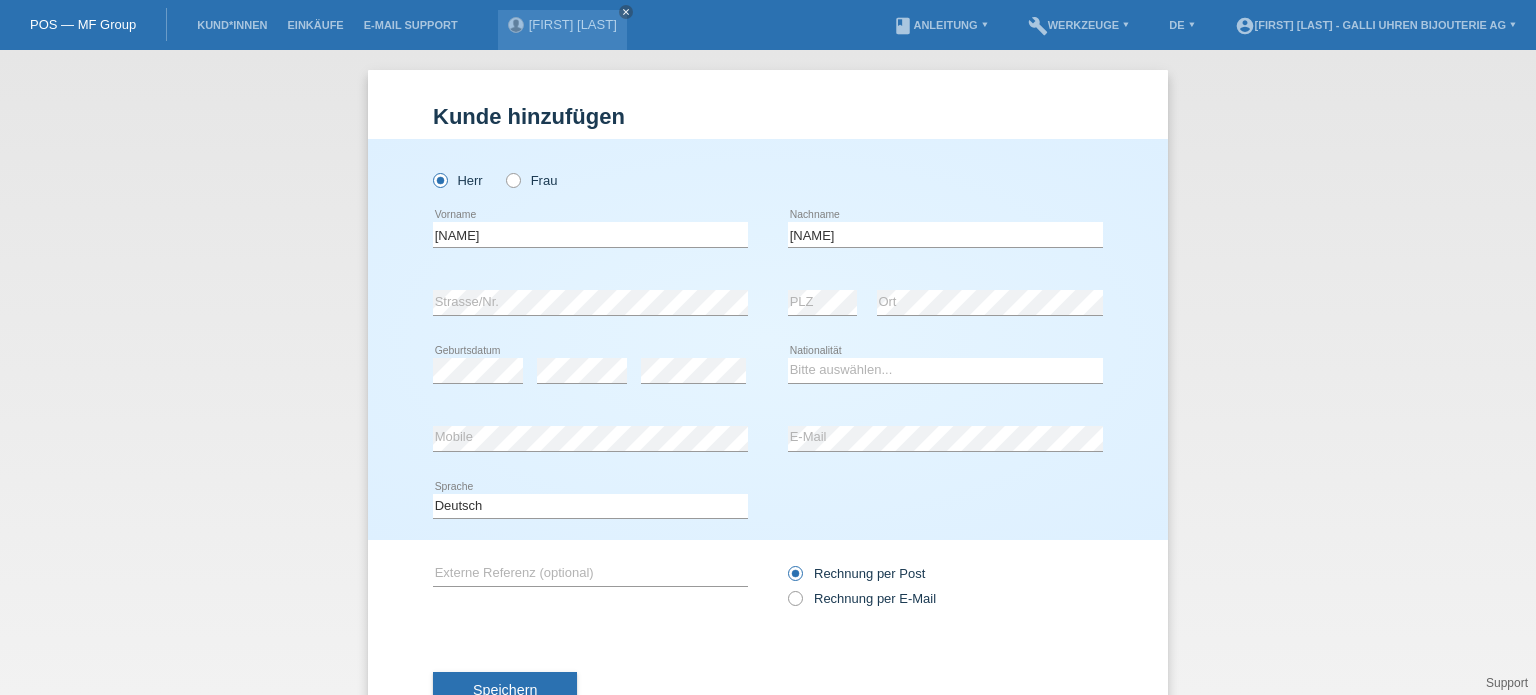 click on "Bitte auswählen...
Schweiz
Deutschland
Liechtenstein
Österreich
------------
Afghanistan
Ägypten
Åland
Albanien
Algerien Andorra Angola" at bounding box center (945, 371) 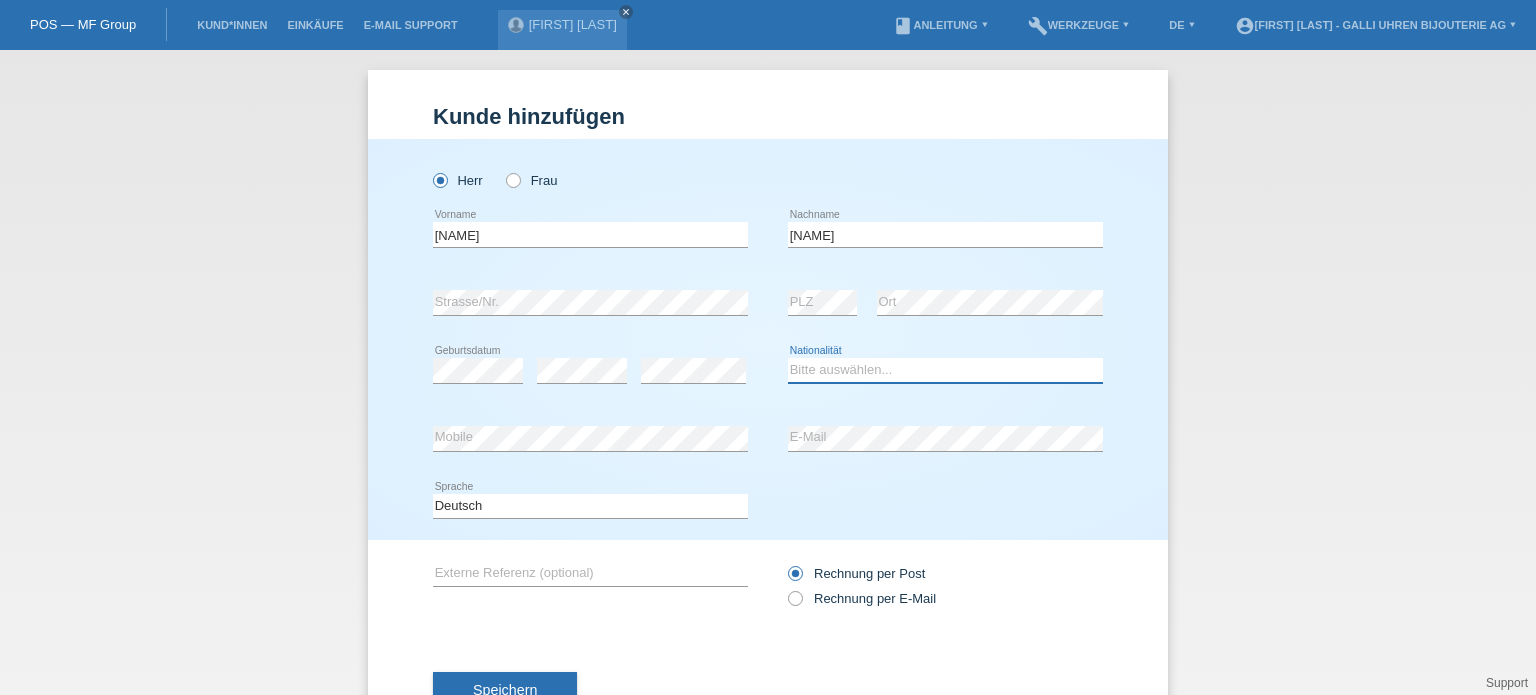 click on "Bitte auswählen...
Schweiz
Deutschland
Liechtenstein
Österreich
------------
Afghanistan
Ägypten
Åland
Albanien
Algerien" at bounding box center [945, 370] 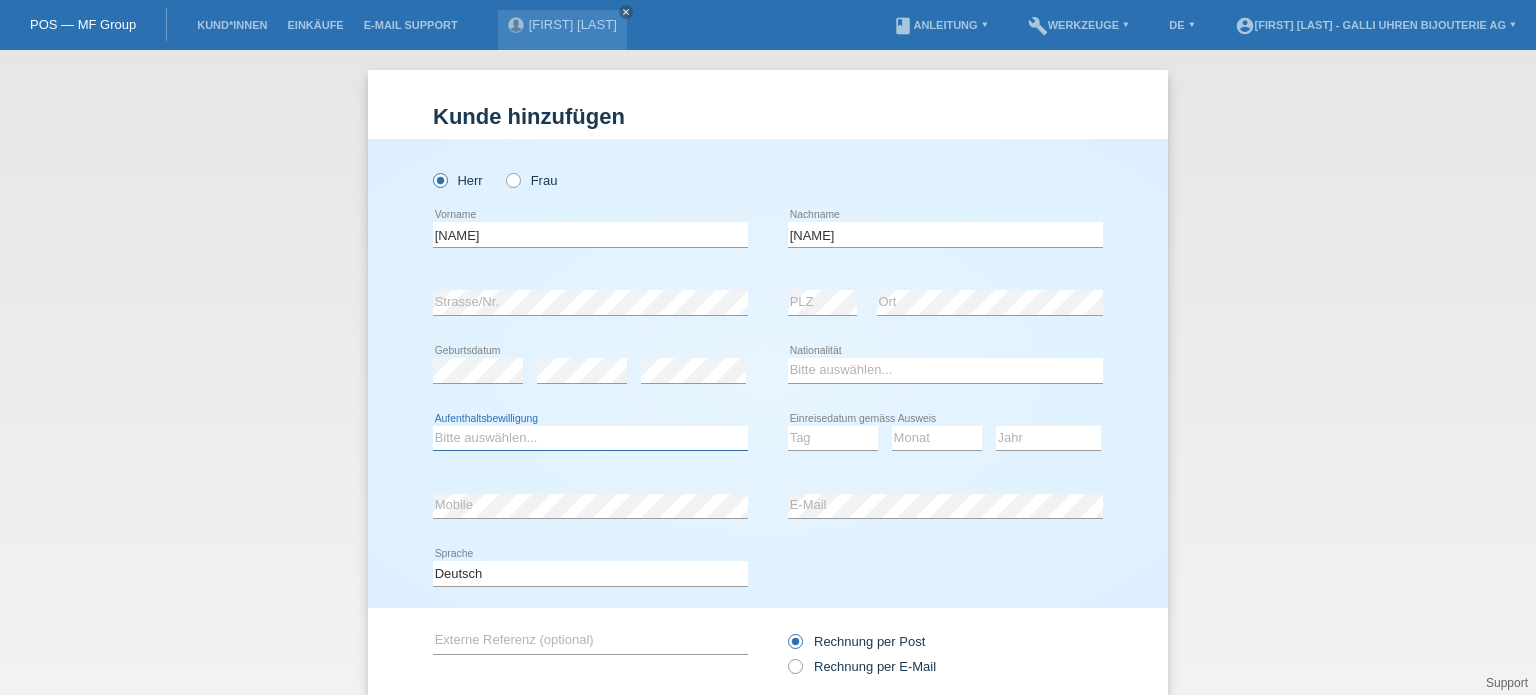 click on "Bitte auswählen...
C
B
B - Flüchtlingsstatus
Andere" at bounding box center (590, 438) 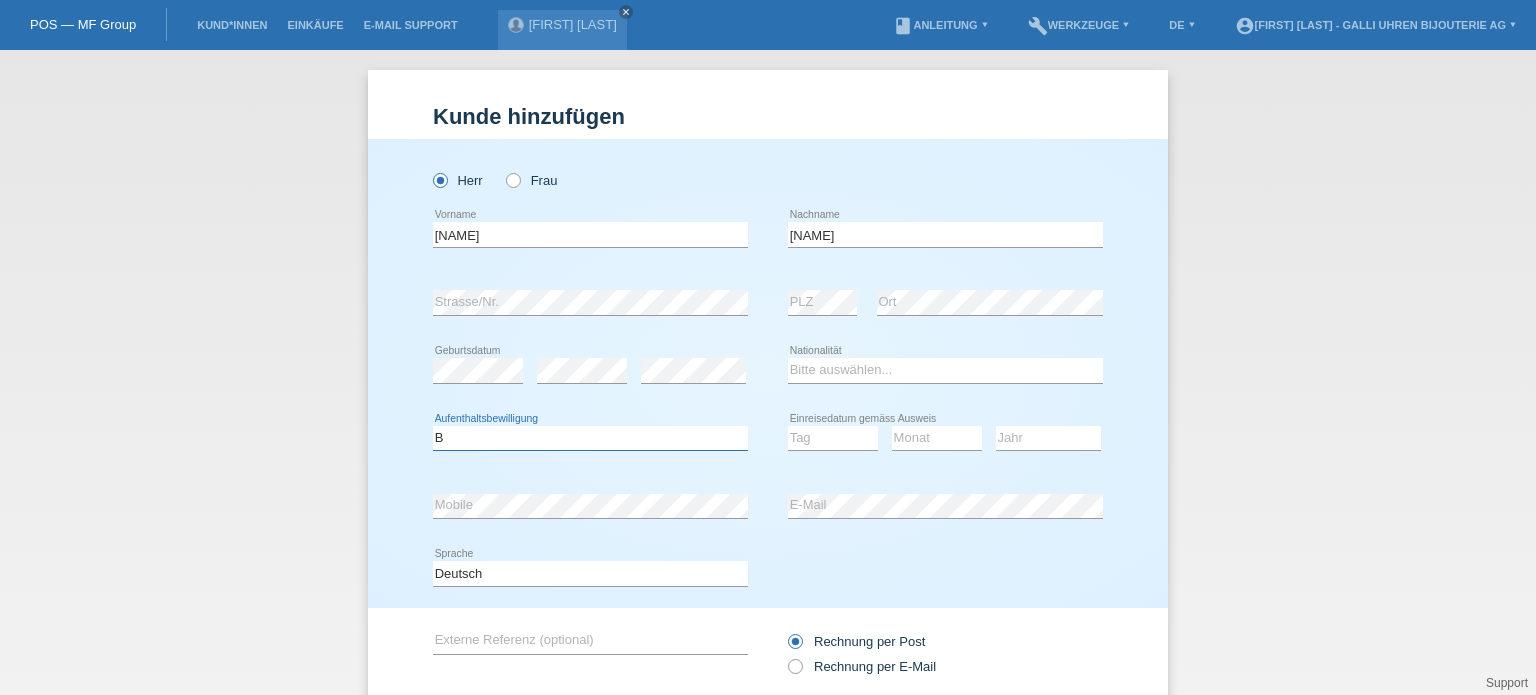 click on "Bitte auswählen...
C
B
B - Flüchtlingsstatus
Andere" at bounding box center [590, 438] 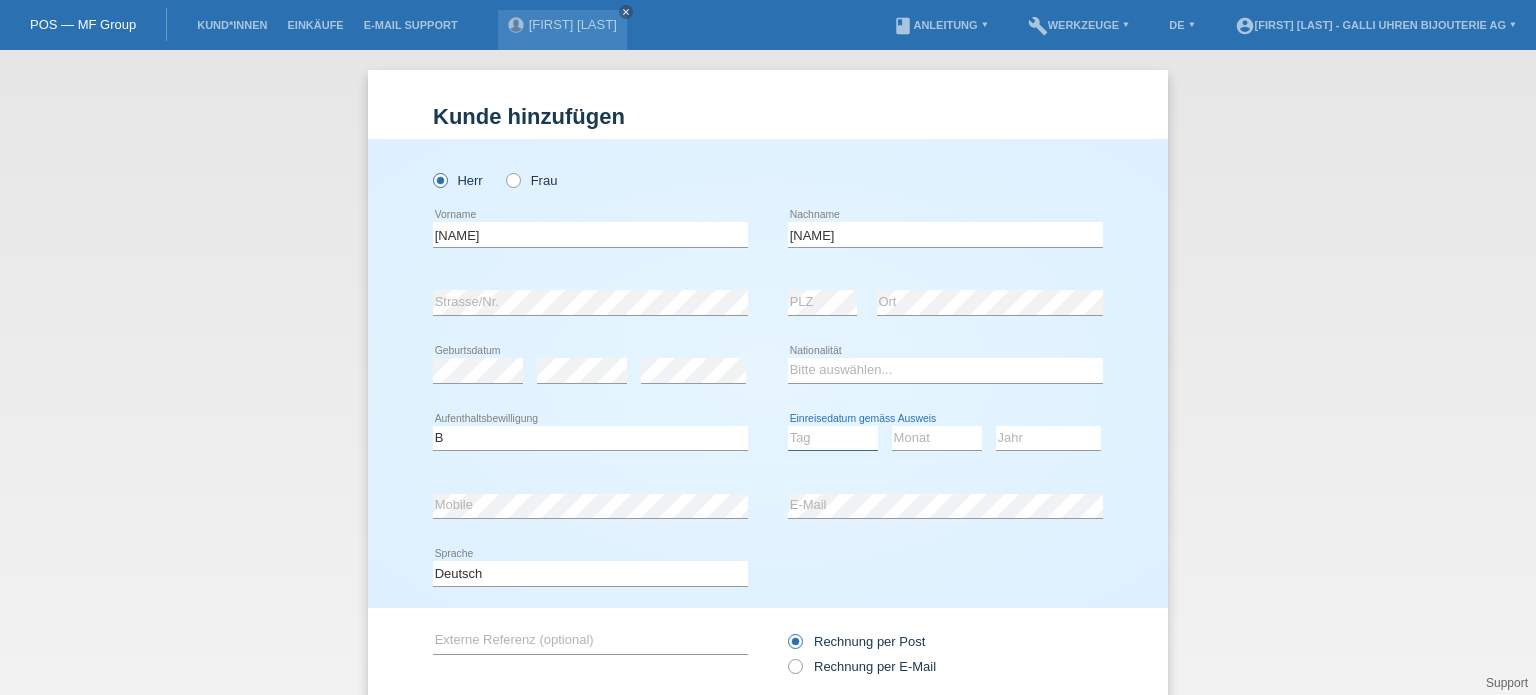 click on "Tag
01
02
03
04
05
06
07
08
09
10 11" at bounding box center [833, 438] 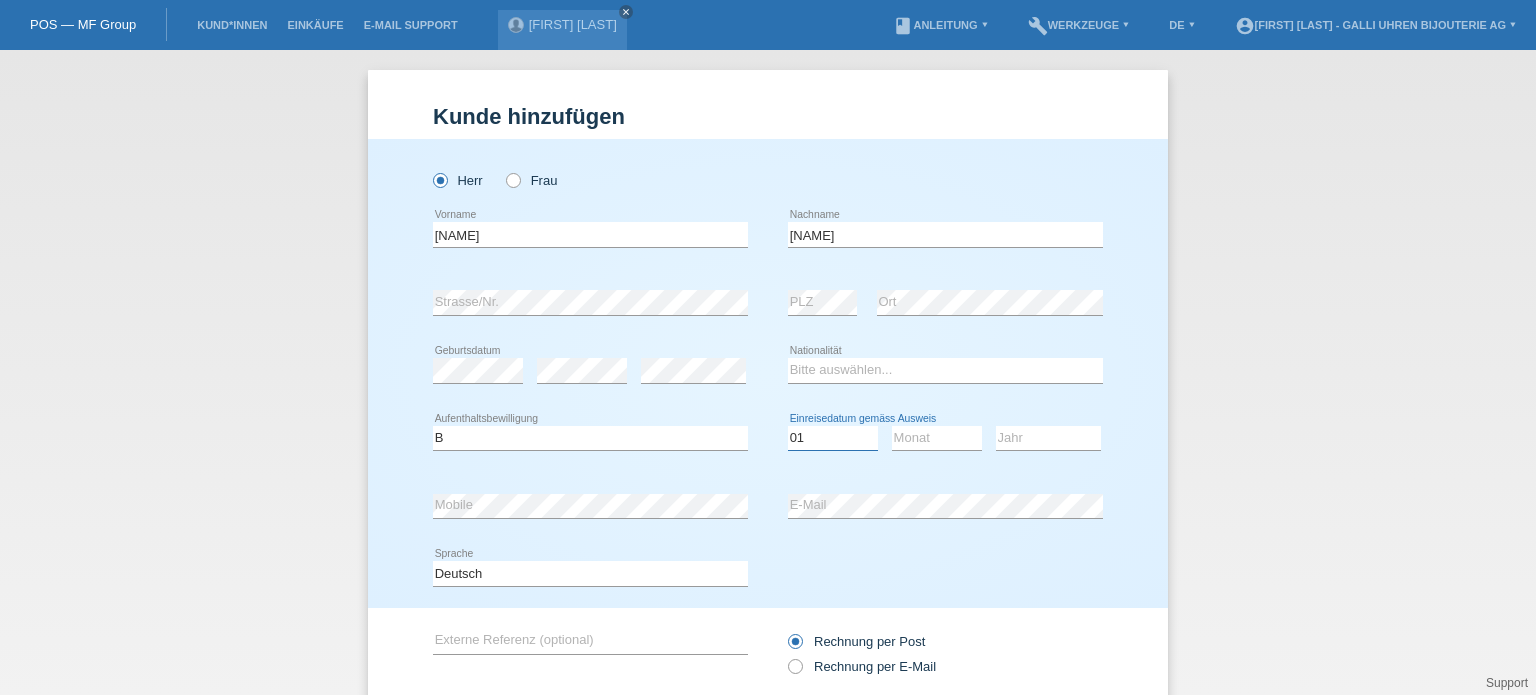 click on "Tag
01
02
03
04
05
06
07
08
09
10 11" at bounding box center [833, 438] 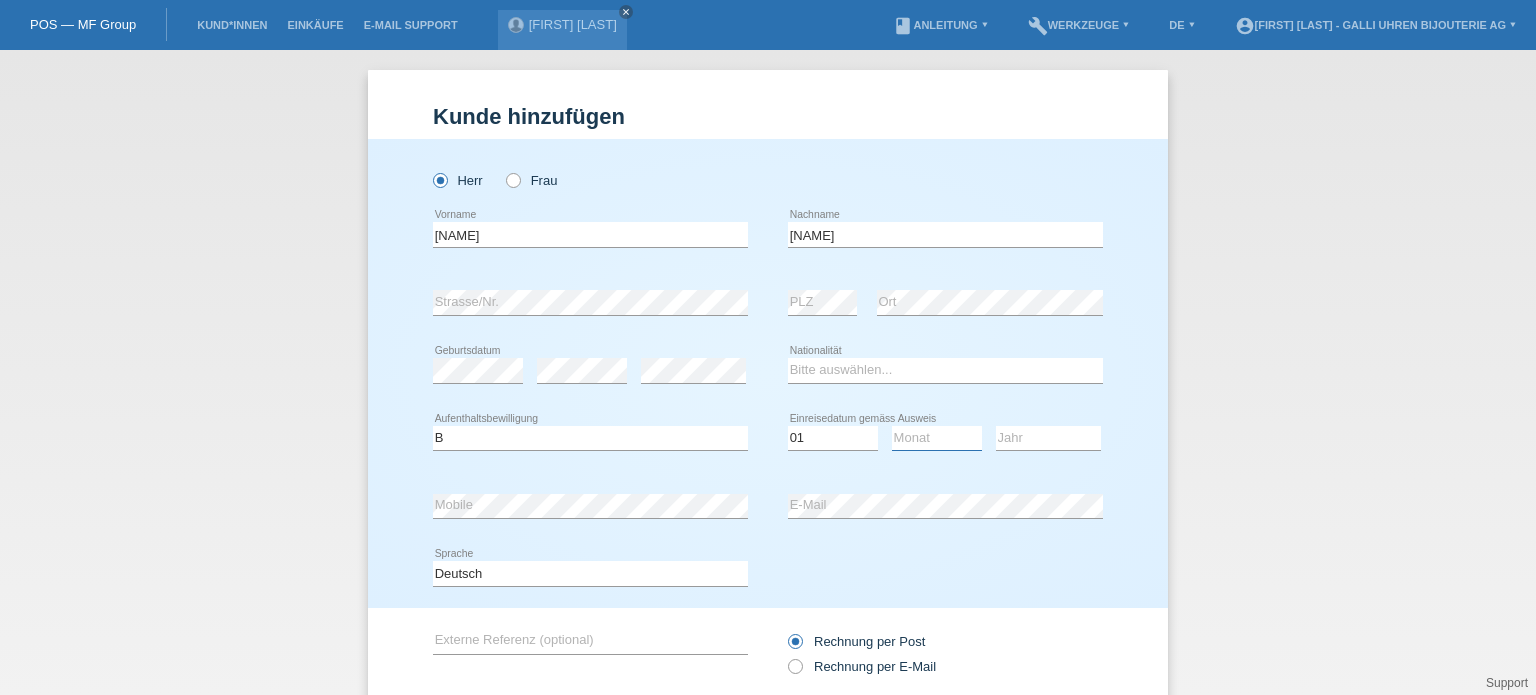 click on "Monat
01
02
03
04
05
06
07
08
09
10 11" at bounding box center (937, 438) 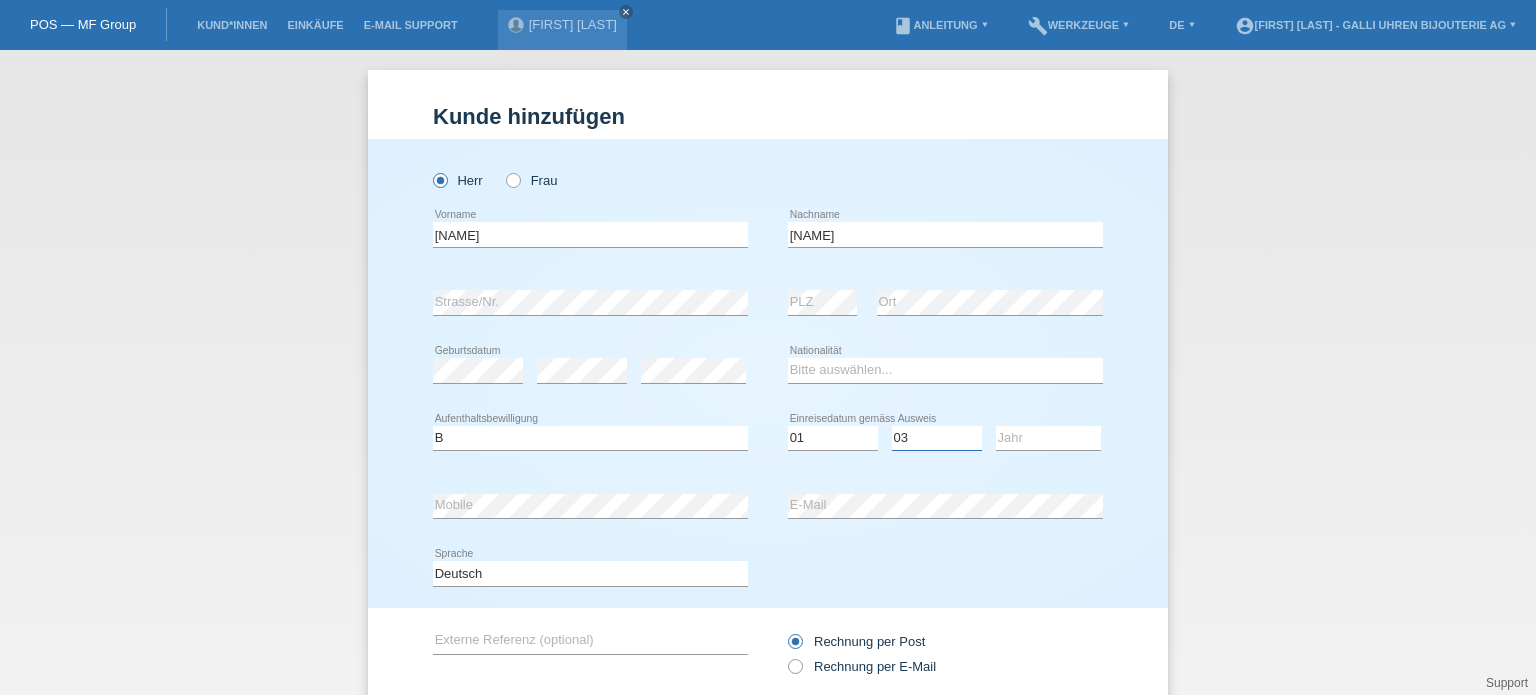 click on "Monat
01
02
03
04
05
06
07
08
09
10 11" at bounding box center [937, 438] 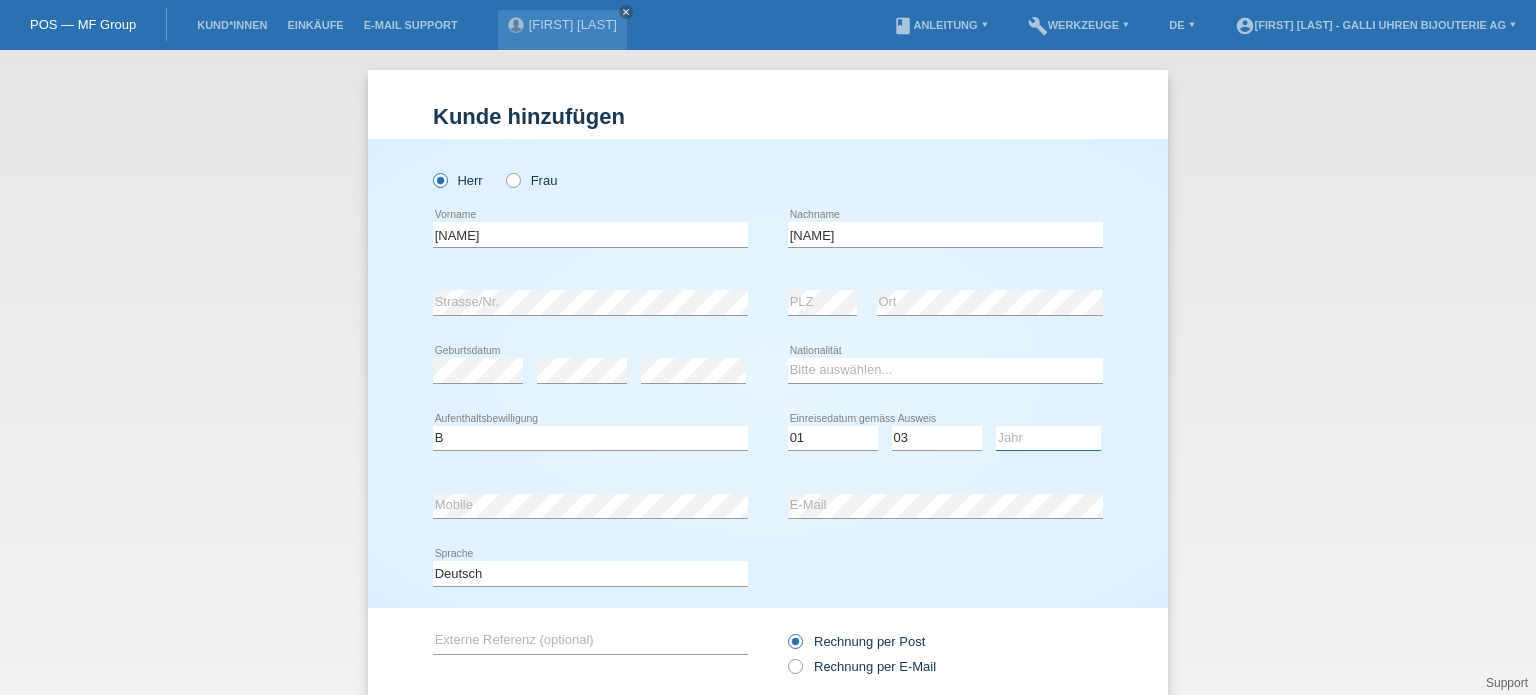 click on "Jahr
2025
2024
2023
2022
2021
2020
2019
2018
2017 2016 2015 2014 2013 2012 2011 2010 2009 2008 2007 2006 2005 2004 2003 2002 2001" at bounding box center (1048, 438) 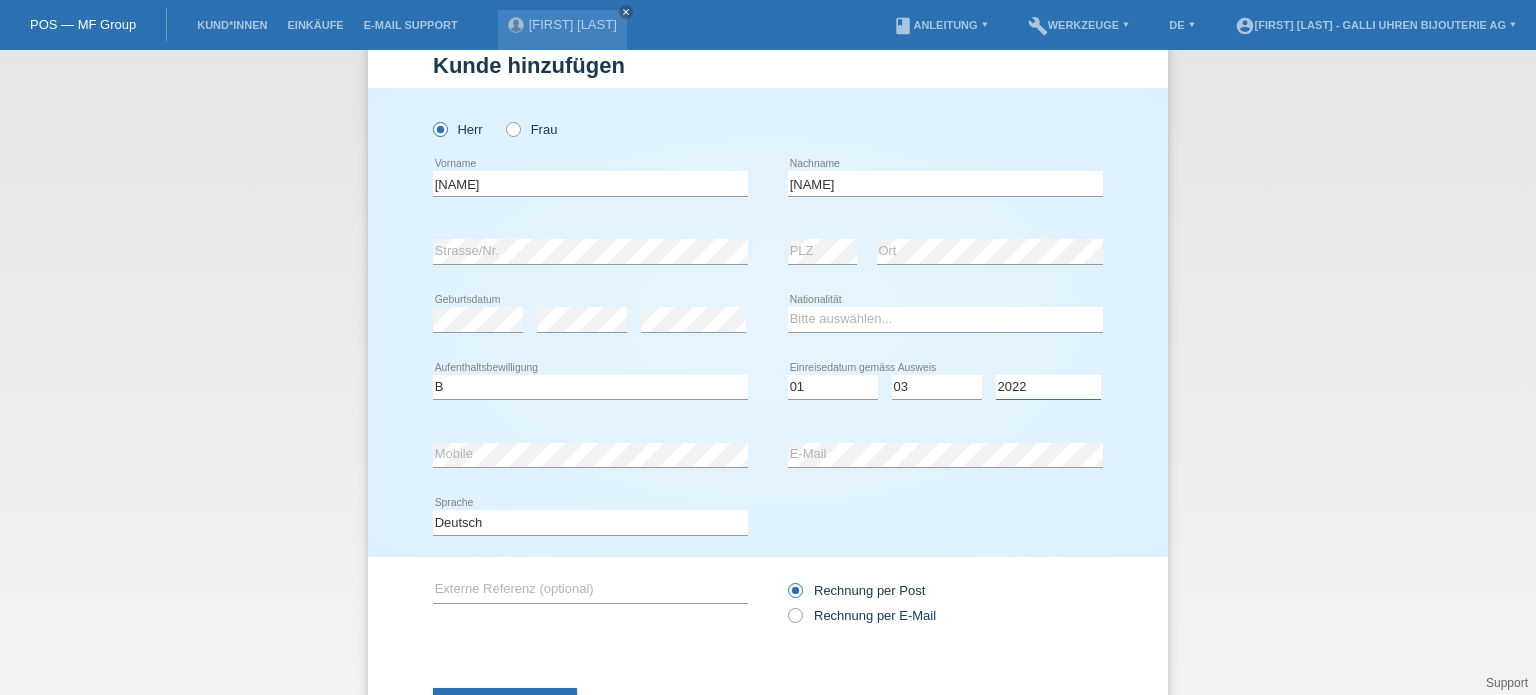 scroll, scrollTop: 100, scrollLeft: 0, axis: vertical 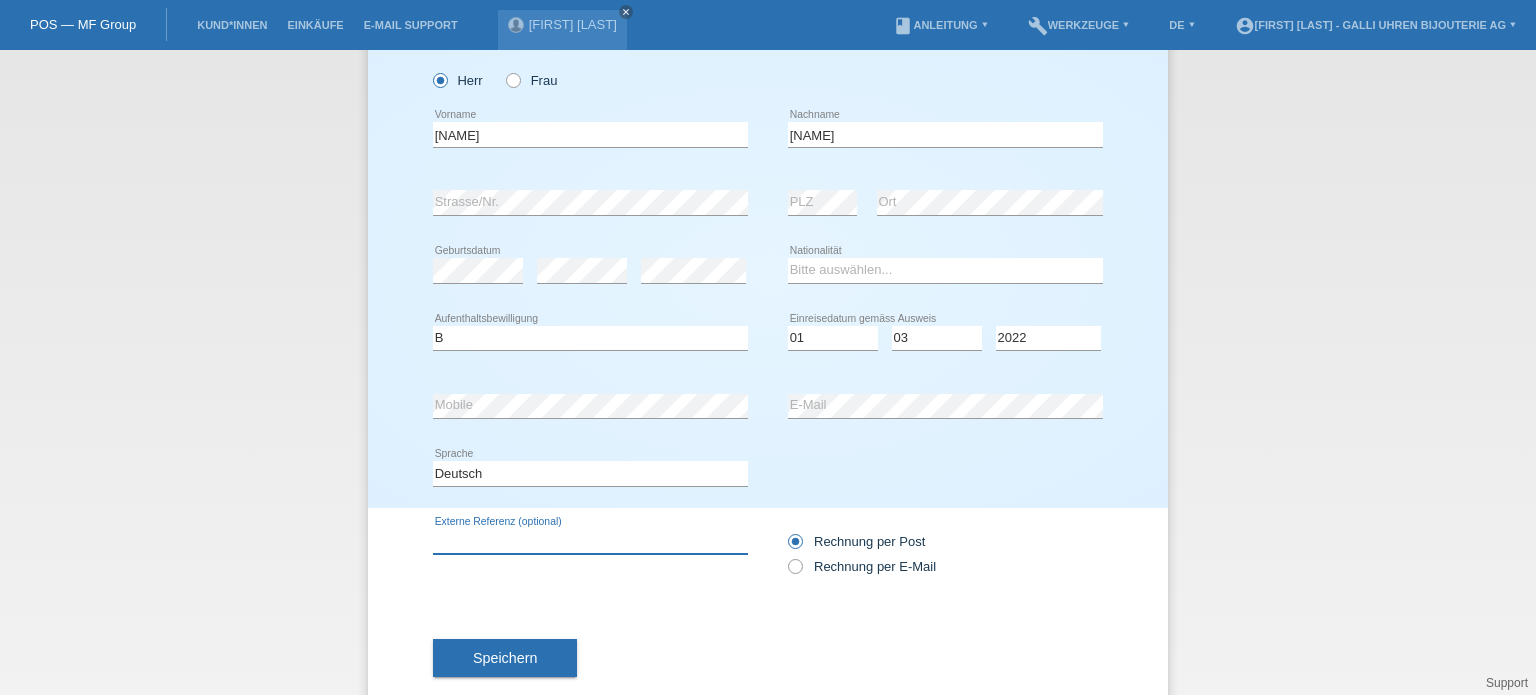 click at bounding box center [590, 541] 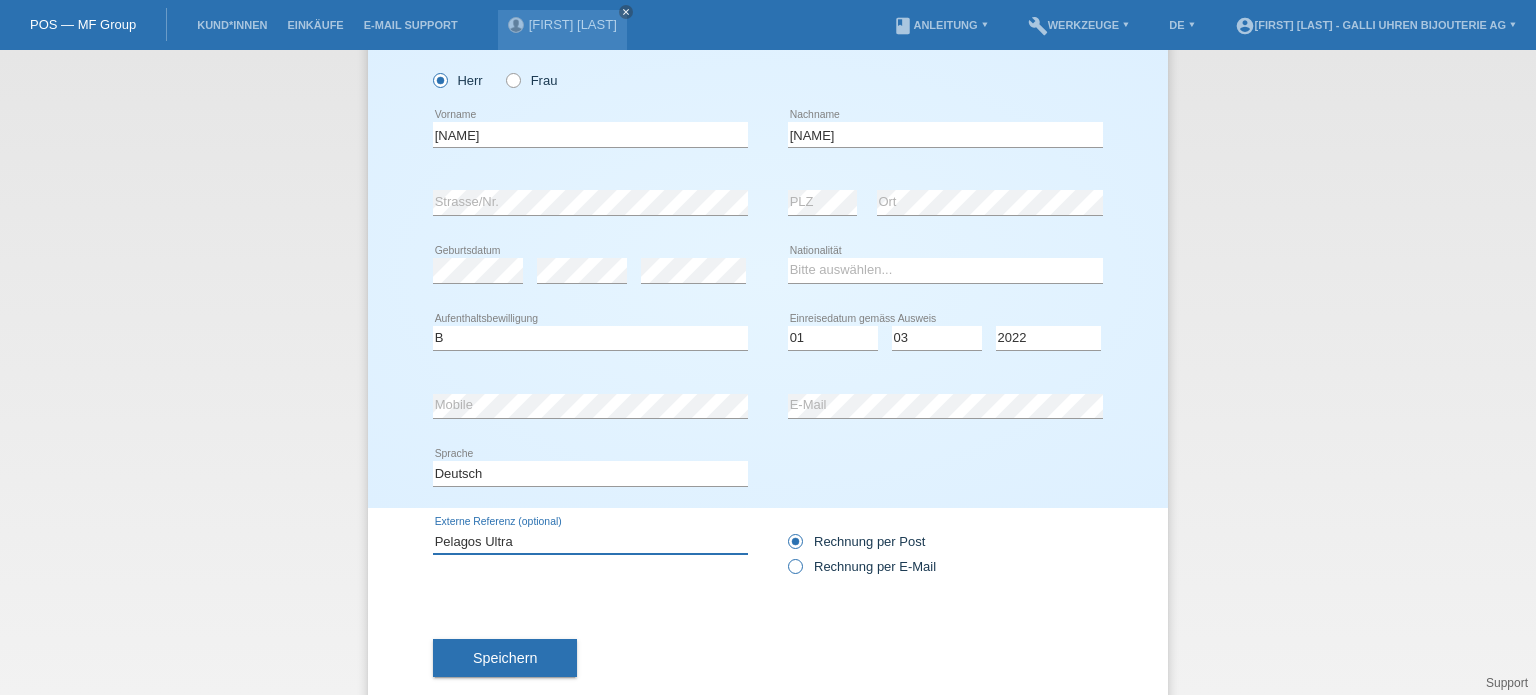 type on "Pelagos Ultra" 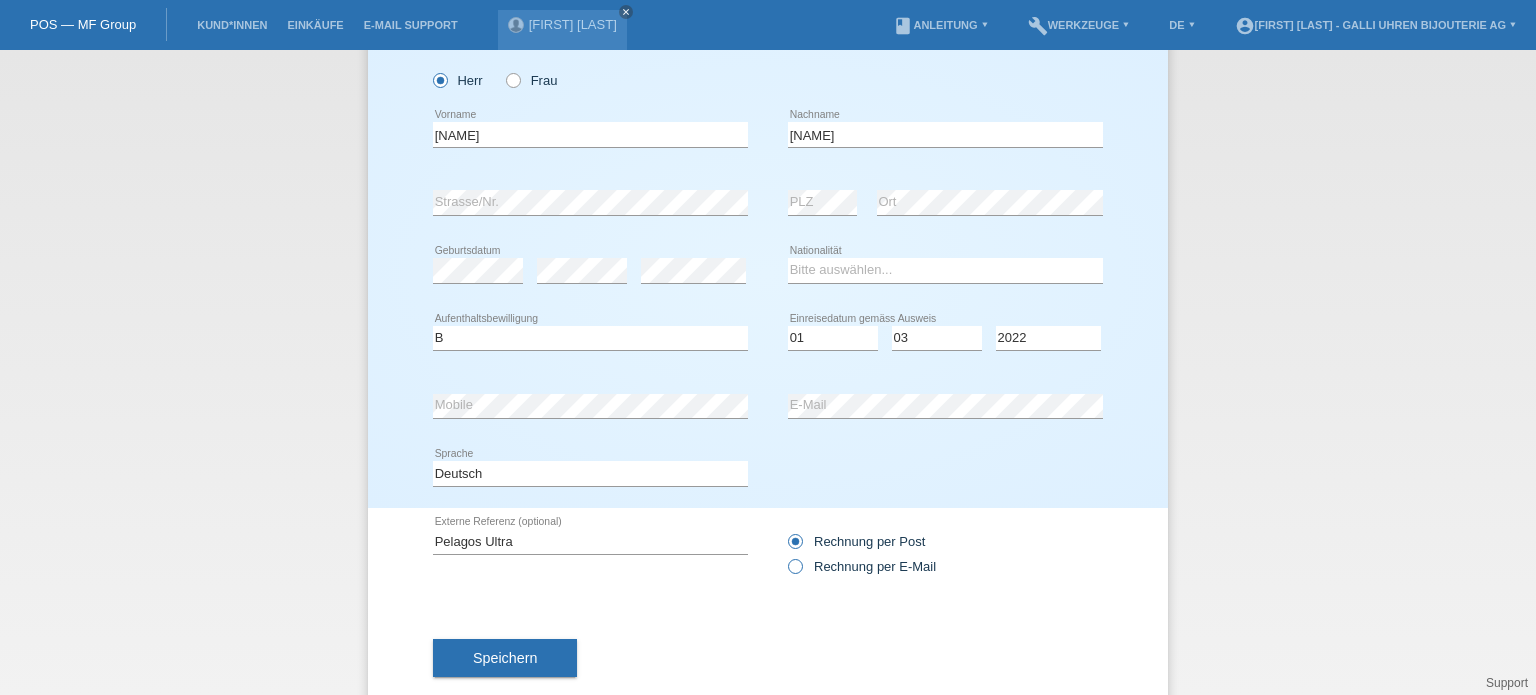 click on "Rechnung per E-Mail" at bounding box center (862, 566) 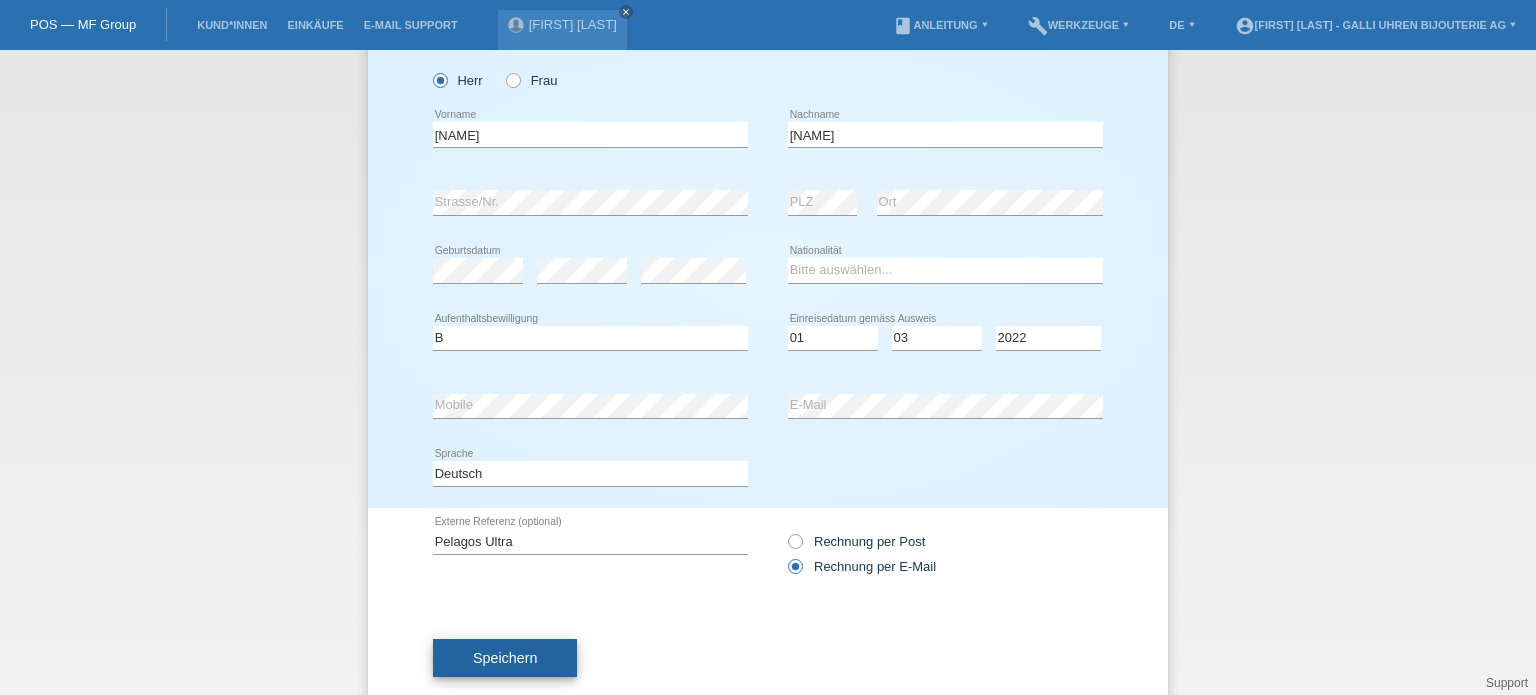 click on "Speichern" at bounding box center [505, 658] 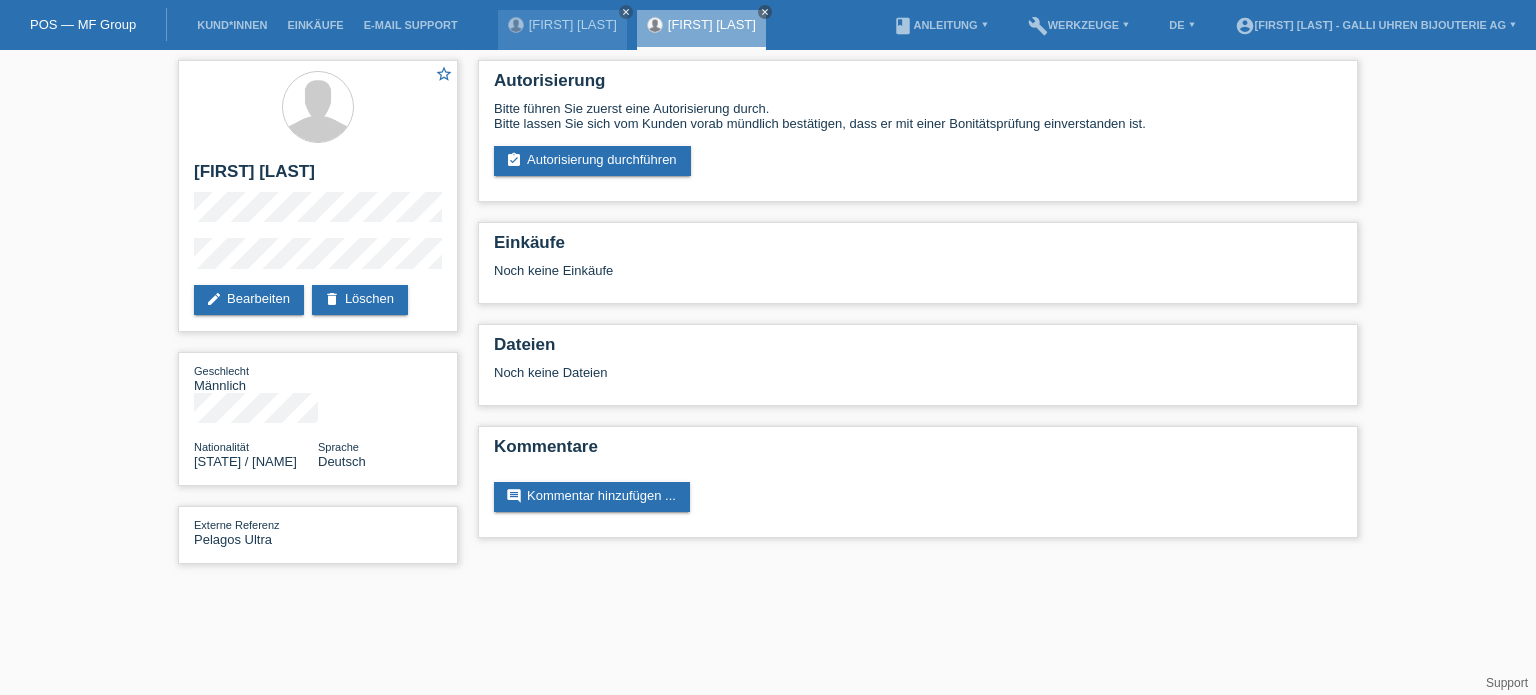 scroll, scrollTop: 0, scrollLeft: 0, axis: both 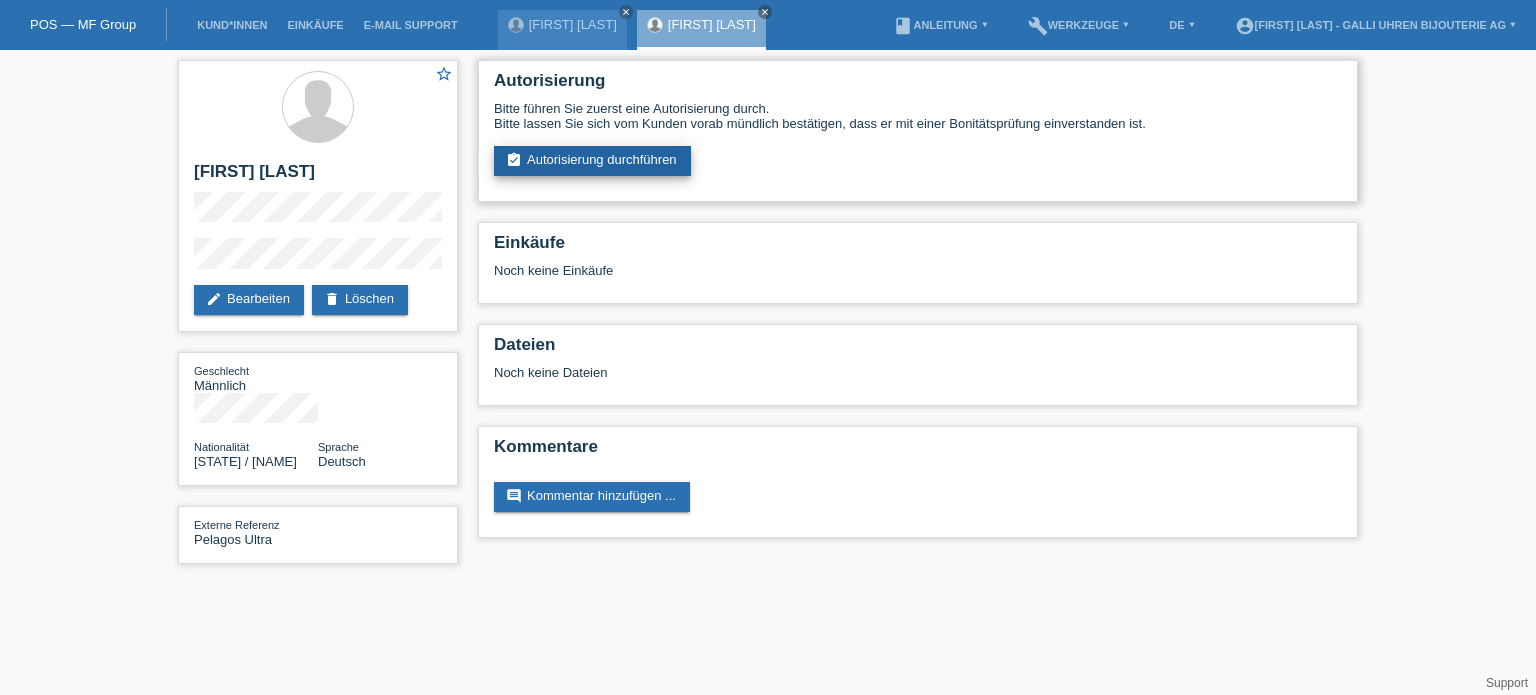 click on "assignment_turned_in  Autorisierung durchführen" at bounding box center [592, 161] 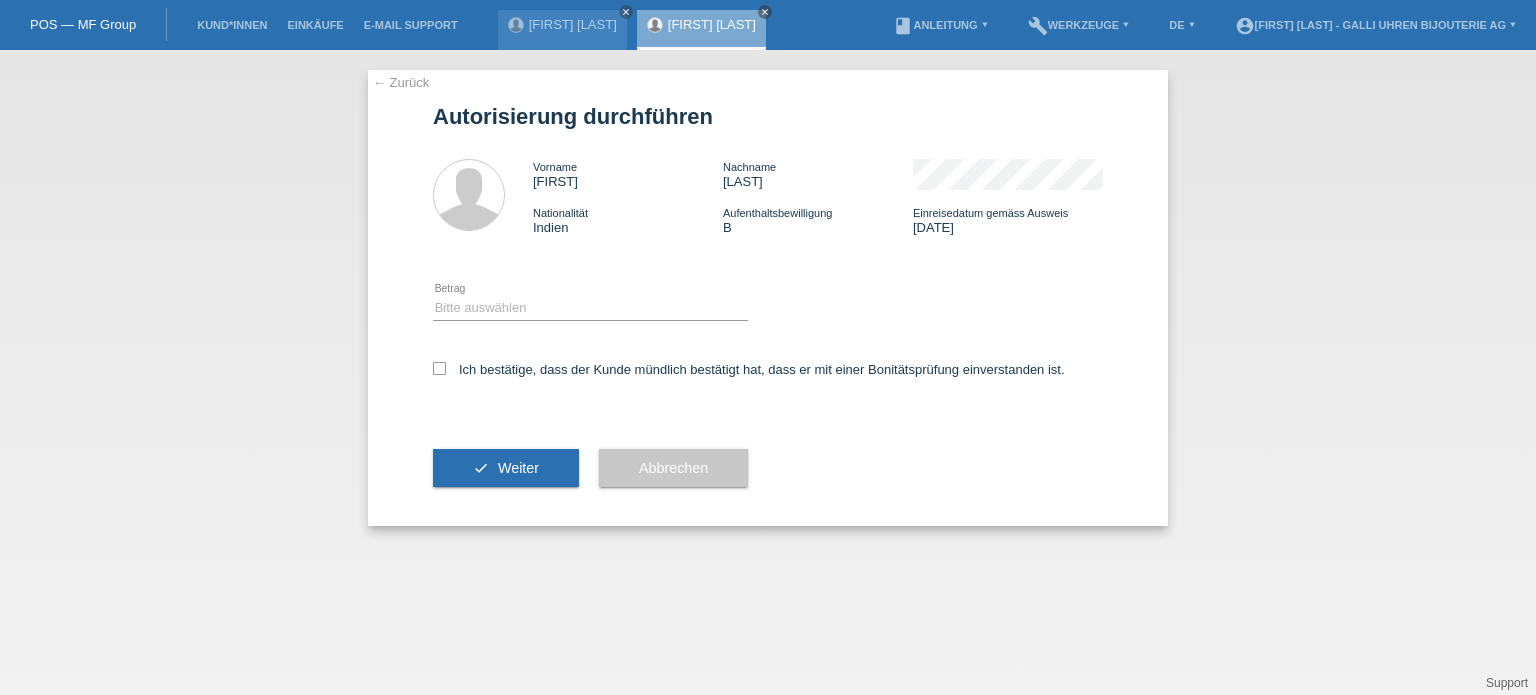 scroll, scrollTop: 0, scrollLeft: 0, axis: both 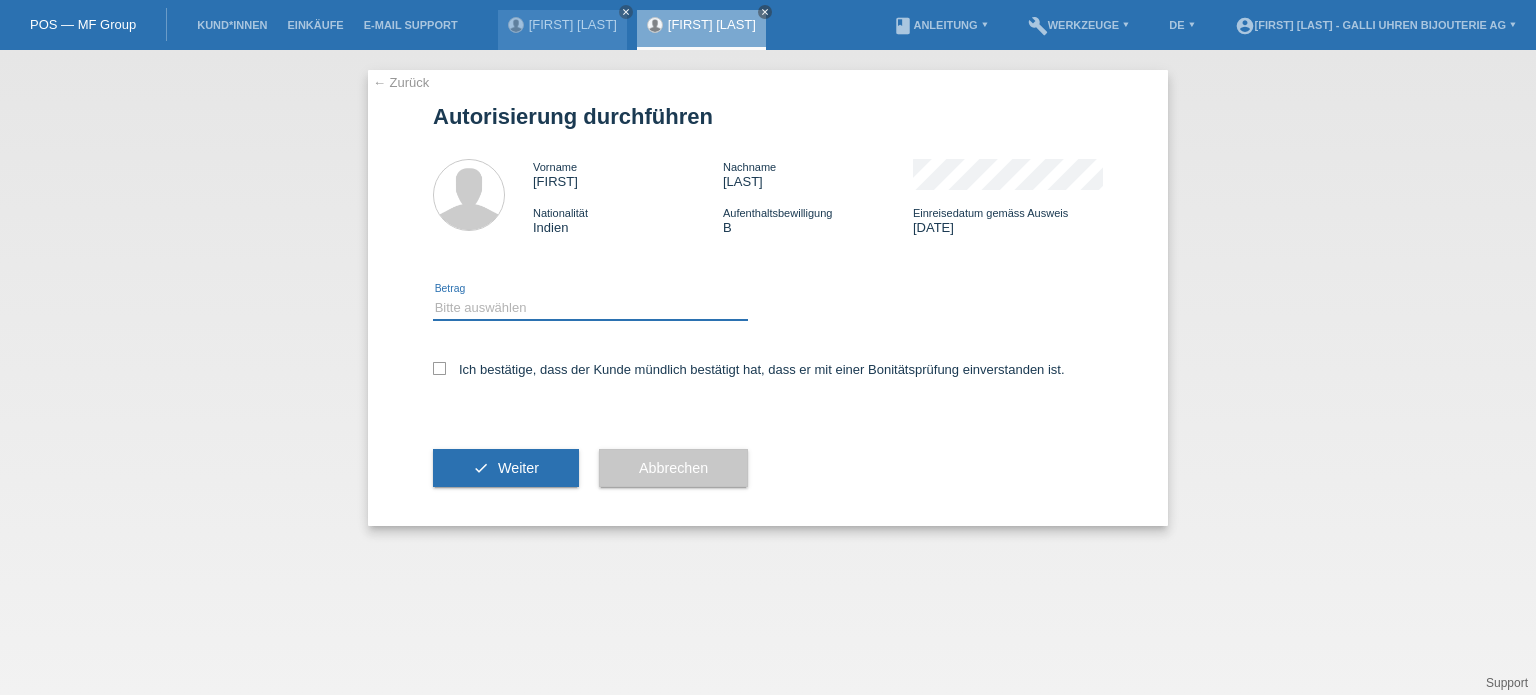 click on "Bitte auswählen
CHF 1.00 - CHF 499.00
CHF 500.00 - CHF 1'999.00
CHF 2'000.00 - CHF 12'000.00" at bounding box center [590, 308] 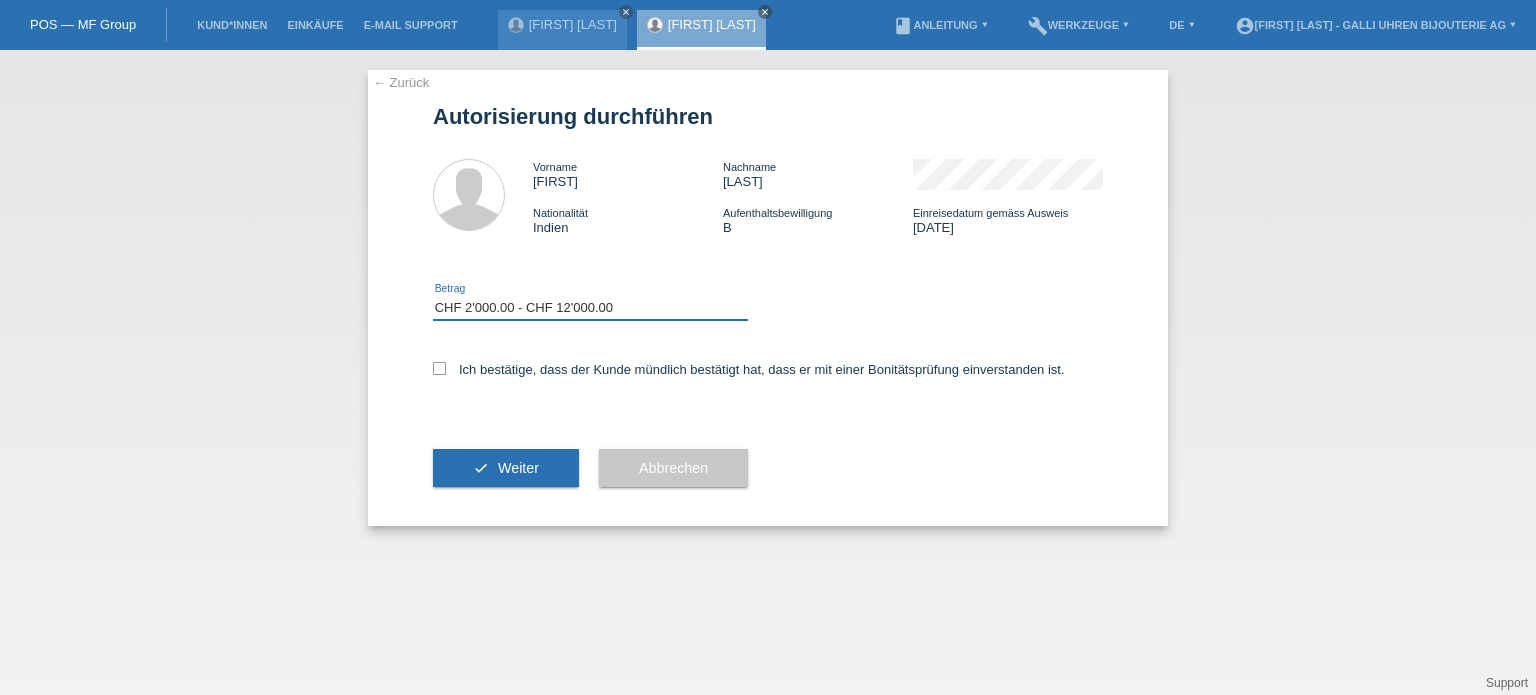 click on "Bitte auswählen
CHF 1.00 - CHF 499.00
CHF 500.00 - CHF 1'999.00
CHF 2'000.00 - CHF 12'000.00" at bounding box center [590, 308] 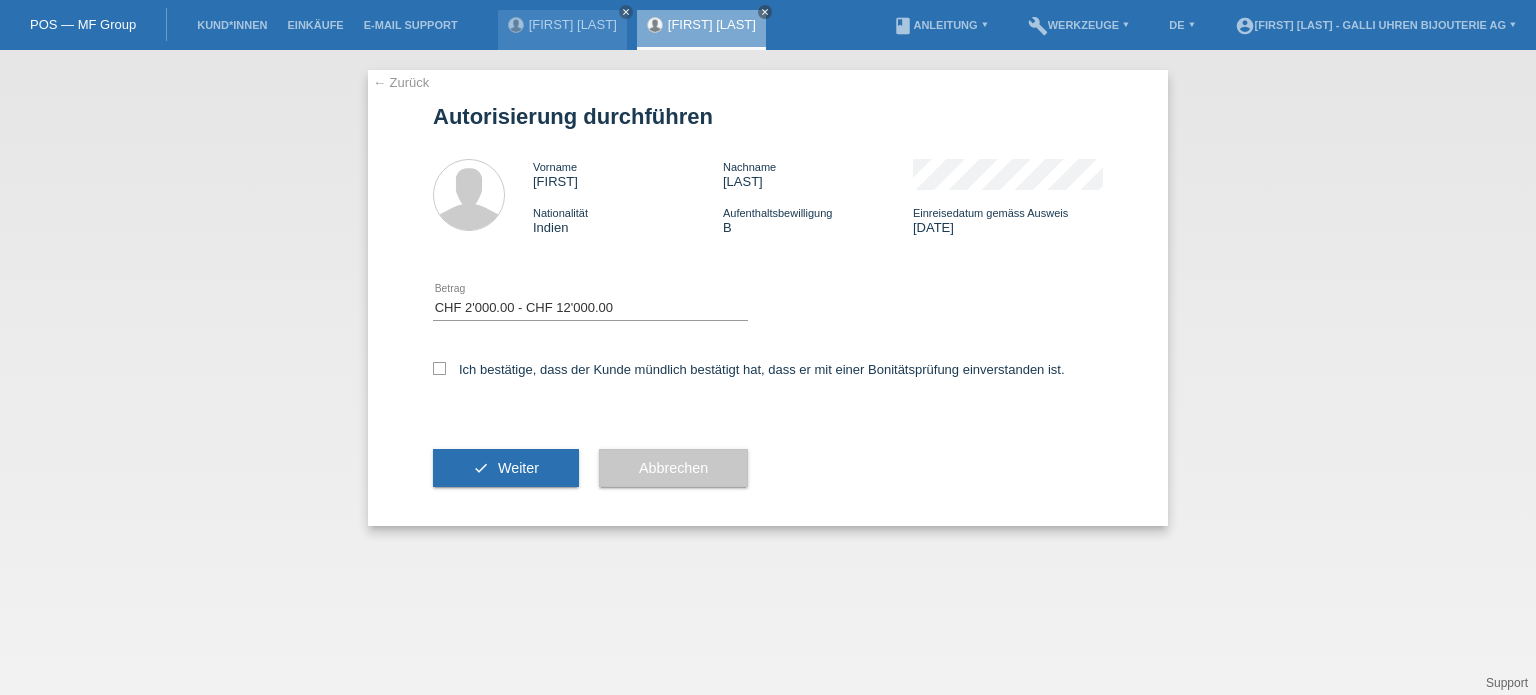 click on "← Zurück
Autorisierung durchführen
Vorname
[FIRST]
Nachname
[LAST]
Nationalität
Indien
Aufenthaltsbewilligung" at bounding box center (768, 298) 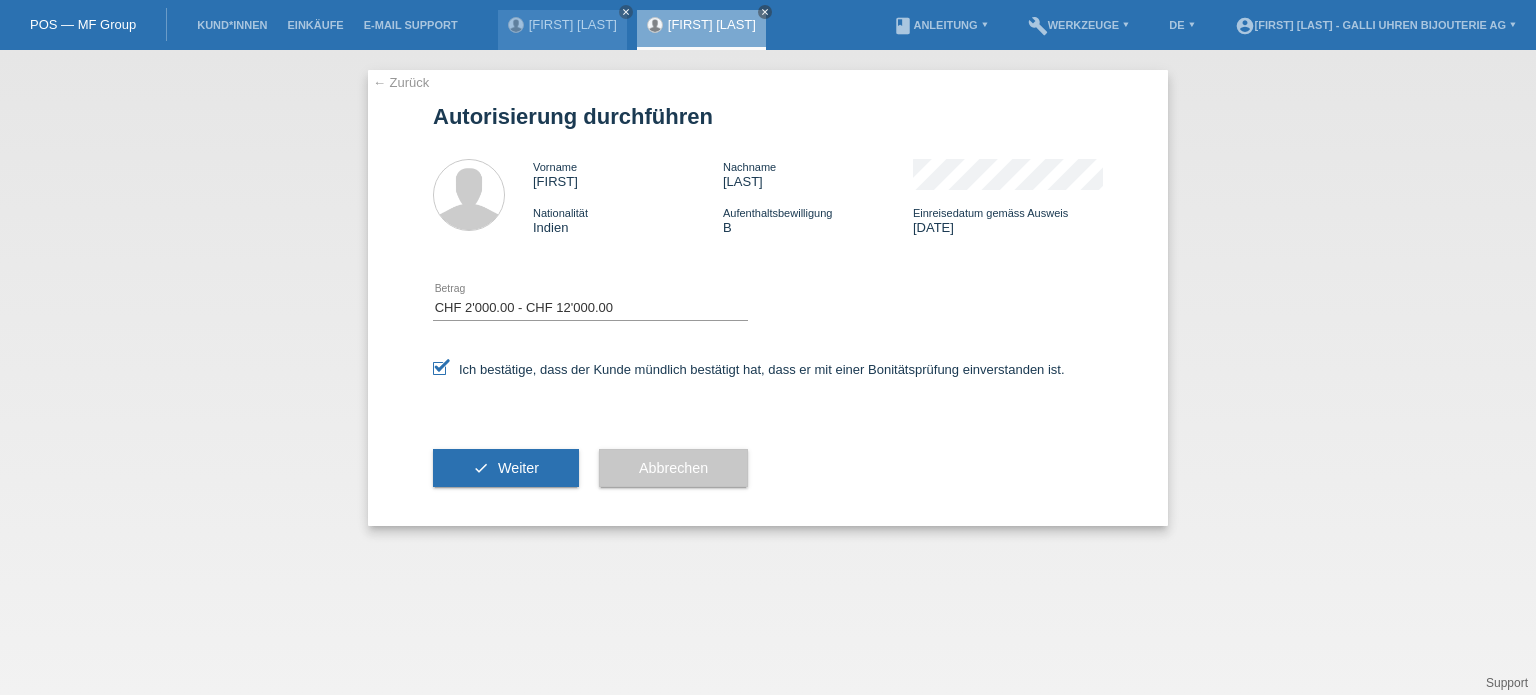 click on "check   Weiter" at bounding box center (506, 468) 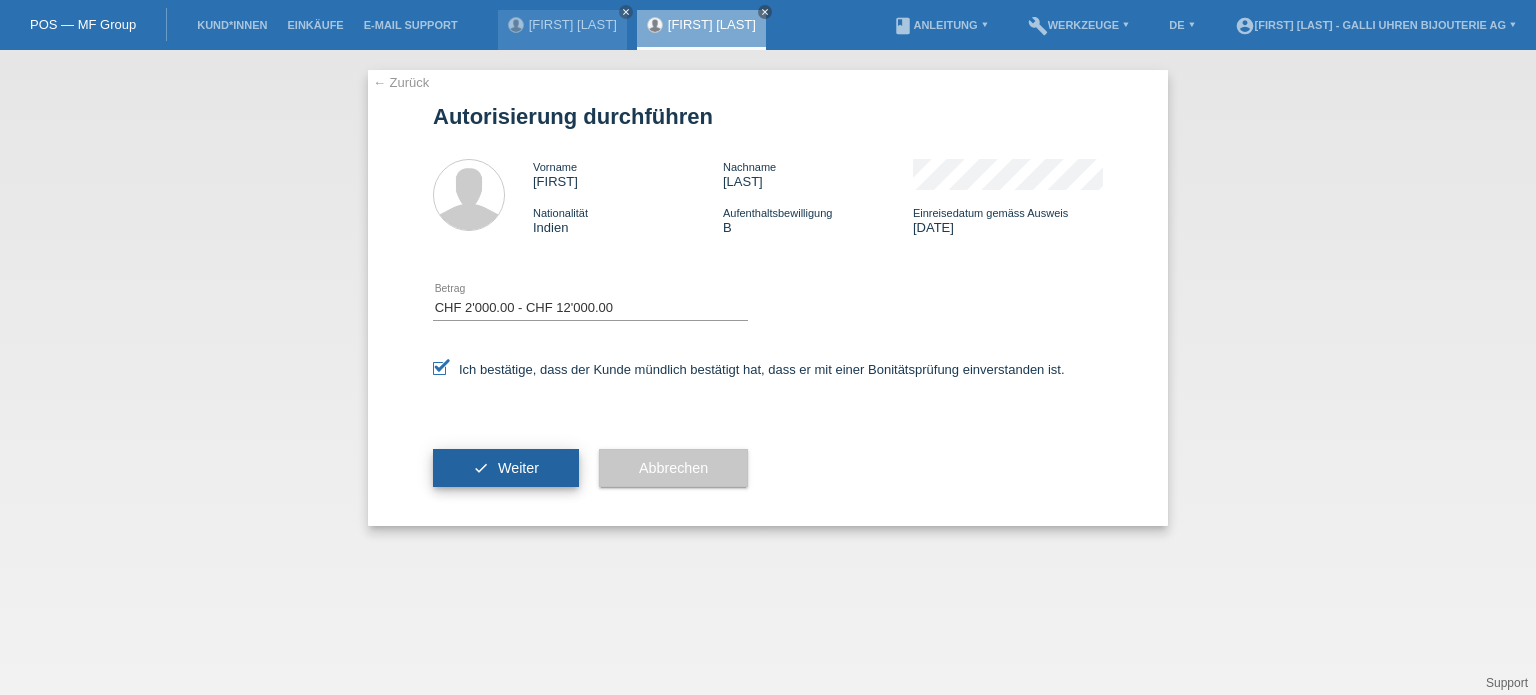 click on "check" at bounding box center [481, 468] 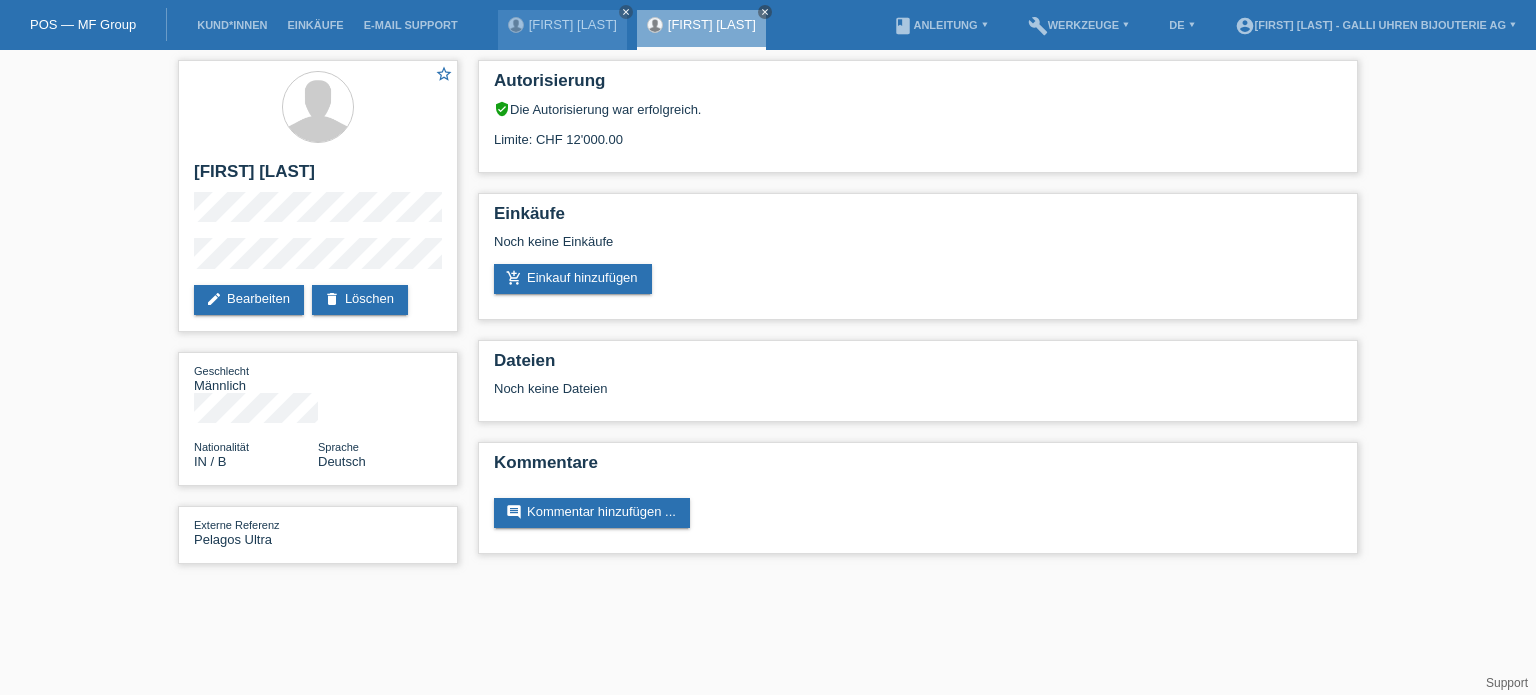 scroll, scrollTop: 0, scrollLeft: 0, axis: both 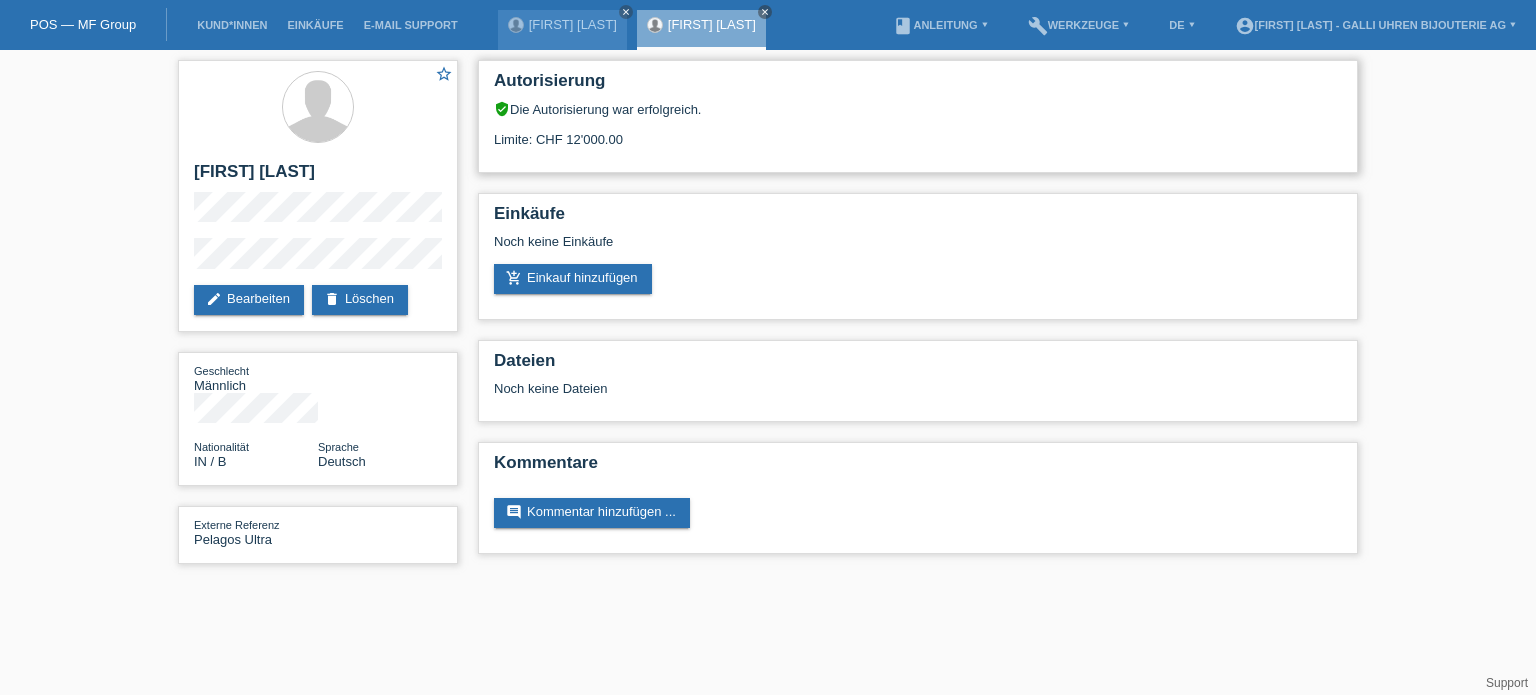 drag, startPoint x: 578, startPoint y: 139, endPoint x: 607, endPoint y: 136, distance: 29.15476 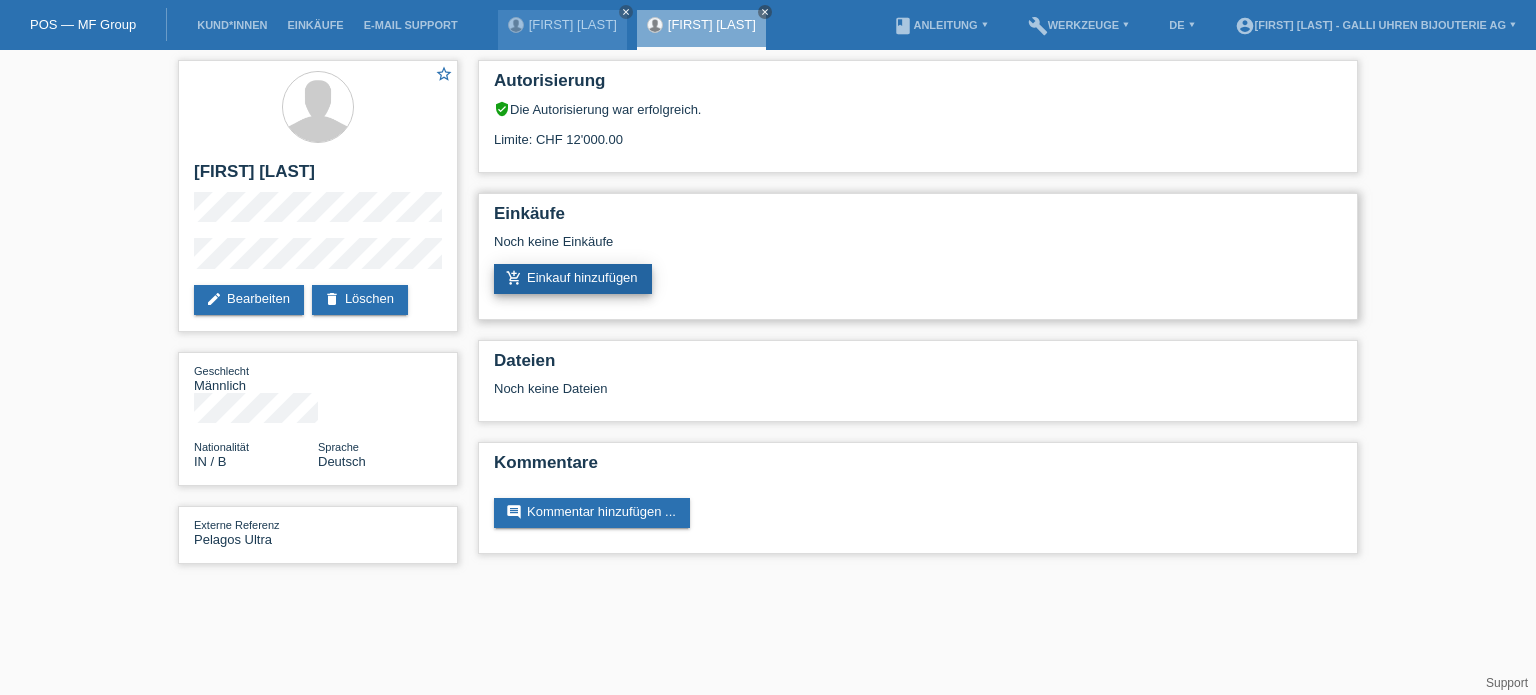 click on "add_shopping_cart  Einkauf hinzufügen" at bounding box center (573, 279) 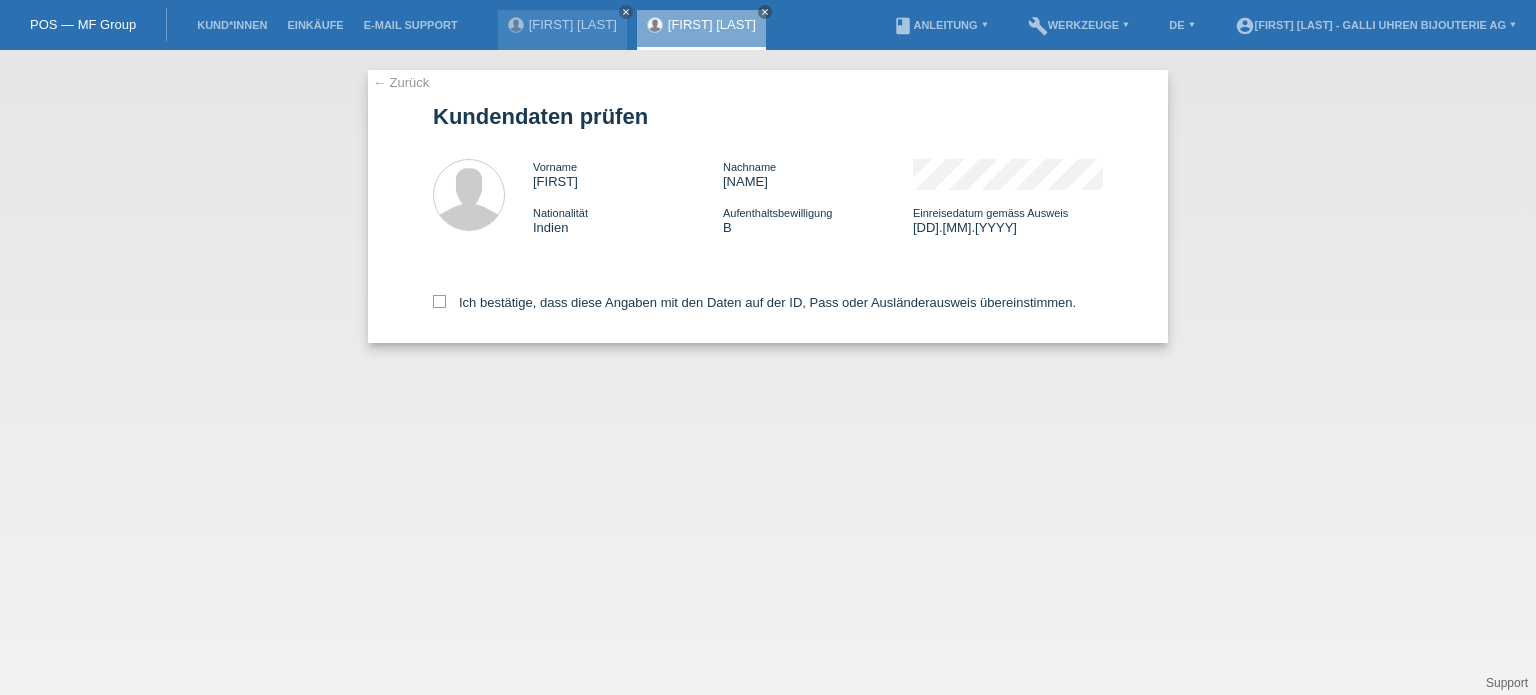 scroll, scrollTop: 0, scrollLeft: 0, axis: both 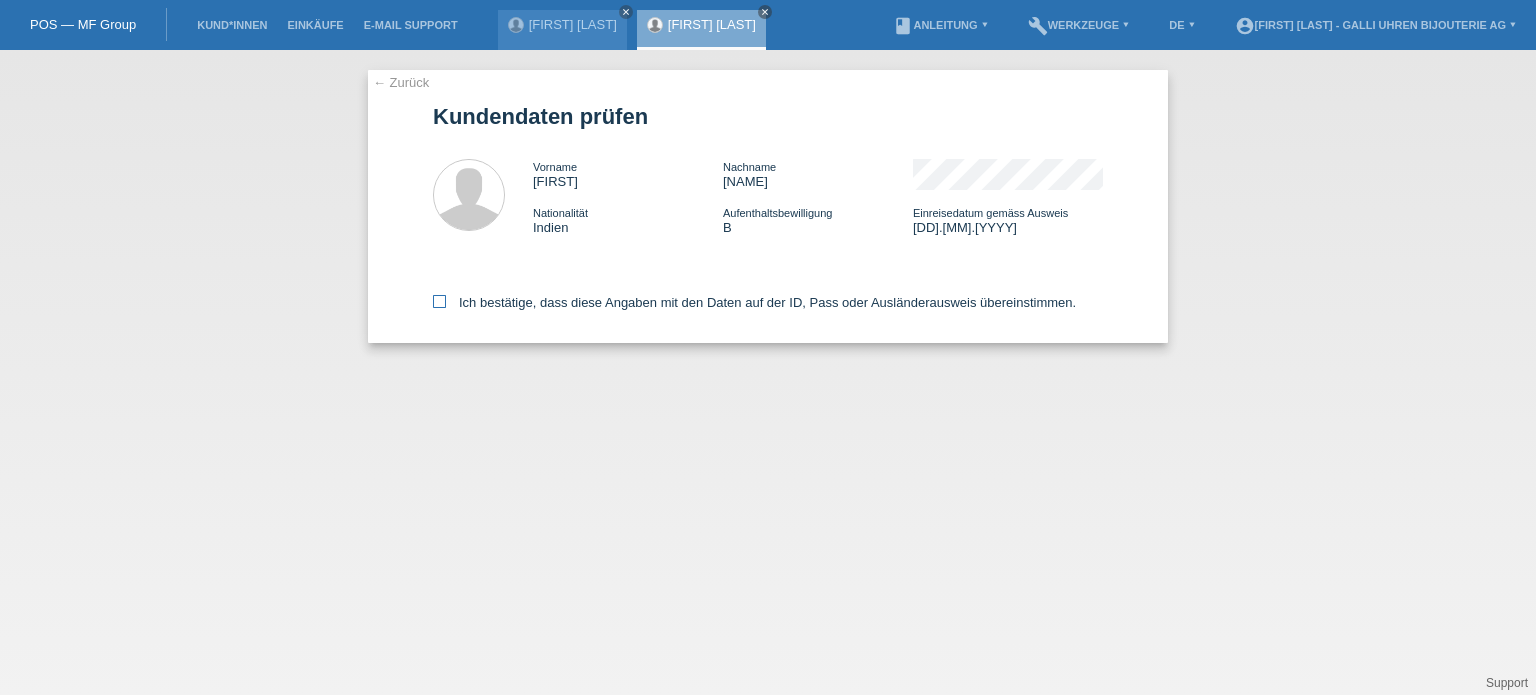 click at bounding box center [439, 301] 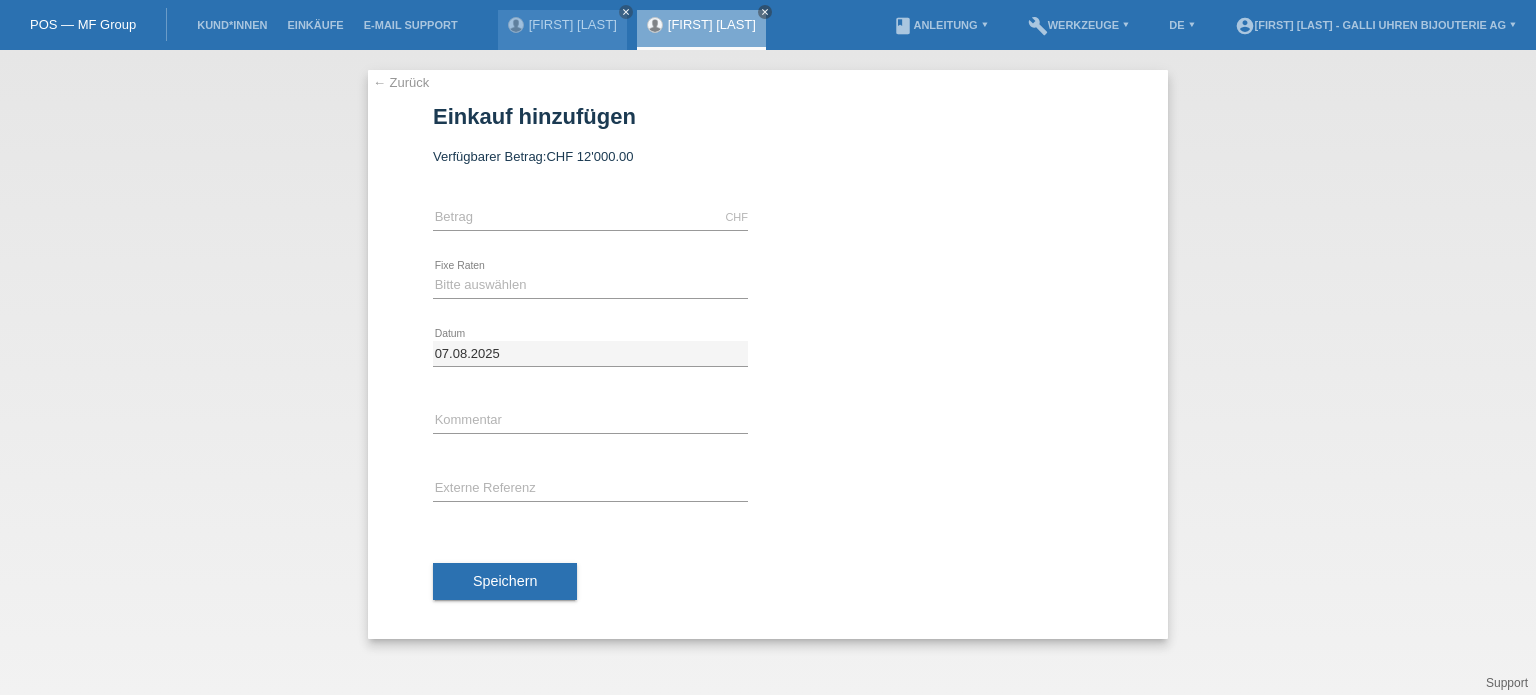 scroll, scrollTop: 0, scrollLeft: 0, axis: both 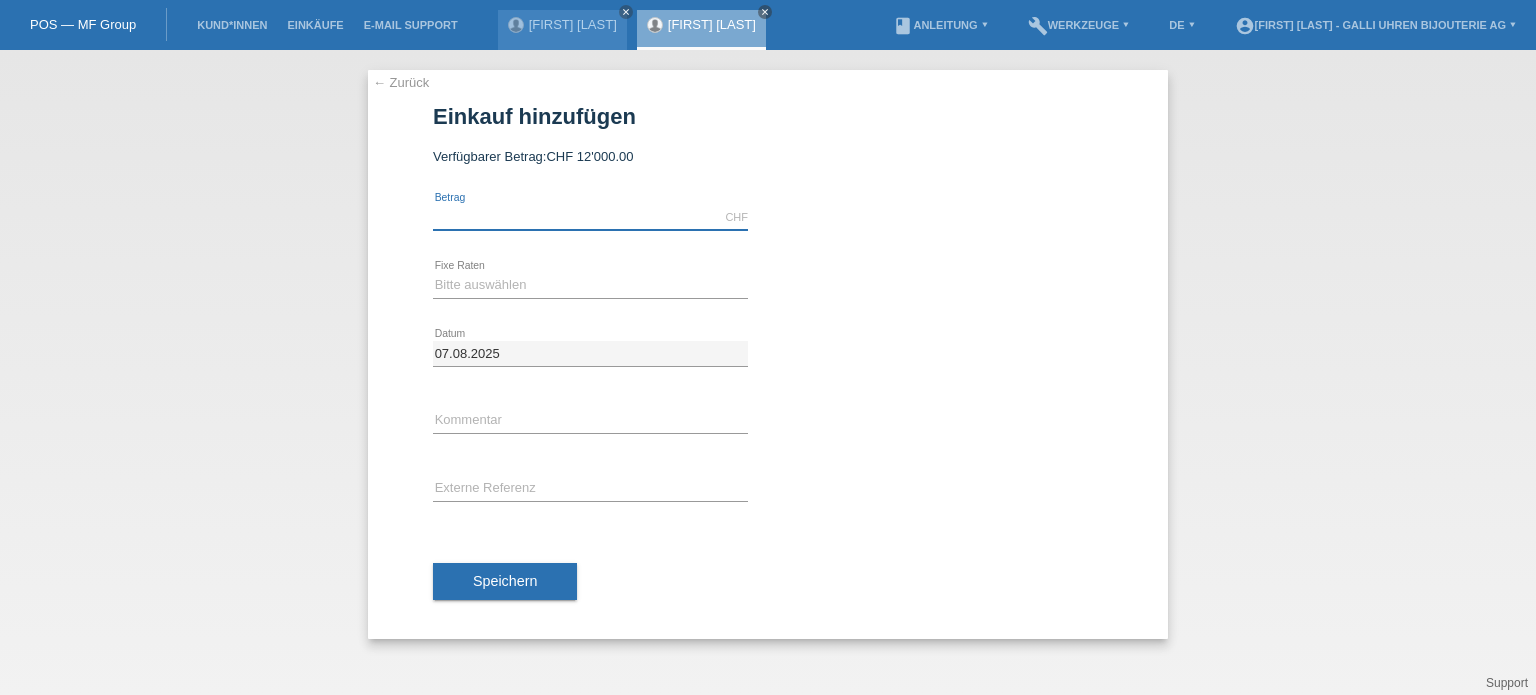 click at bounding box center (590, 217) 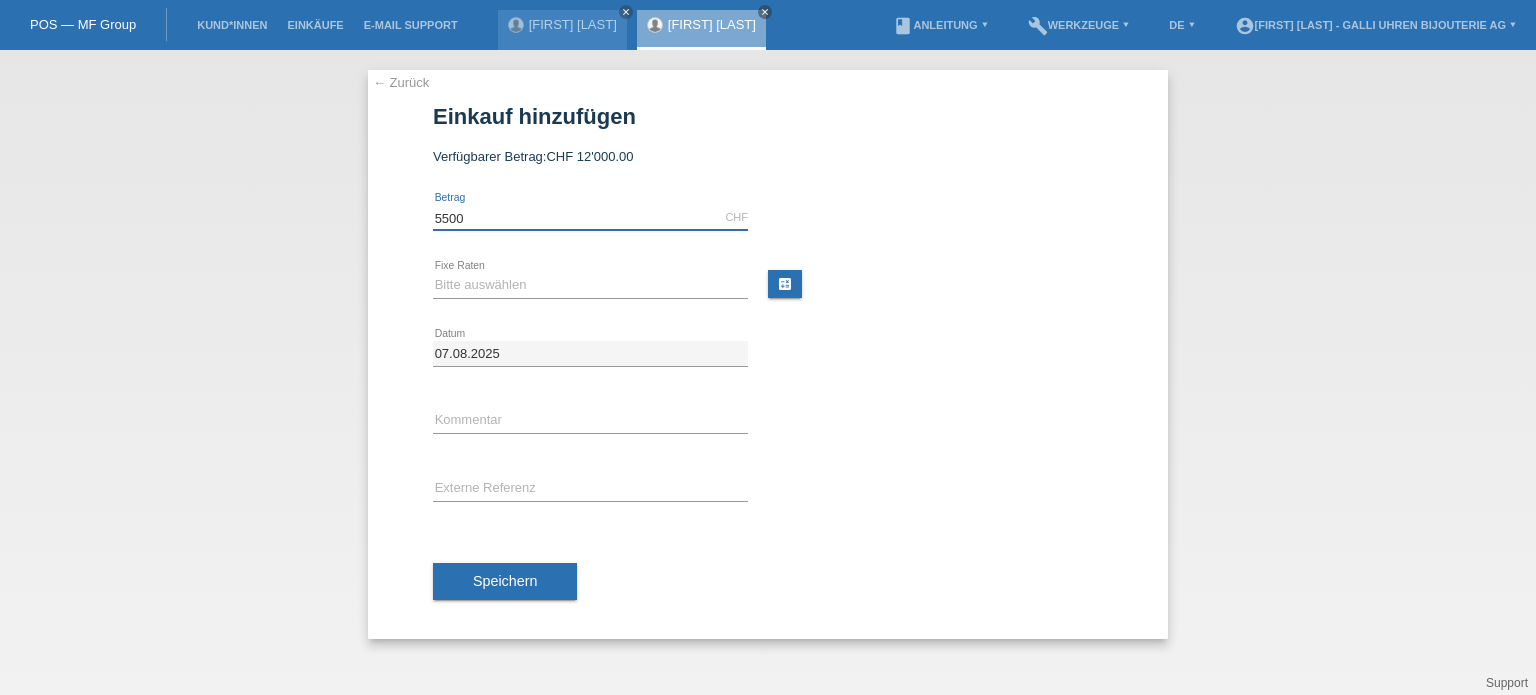 type on "5500.00" 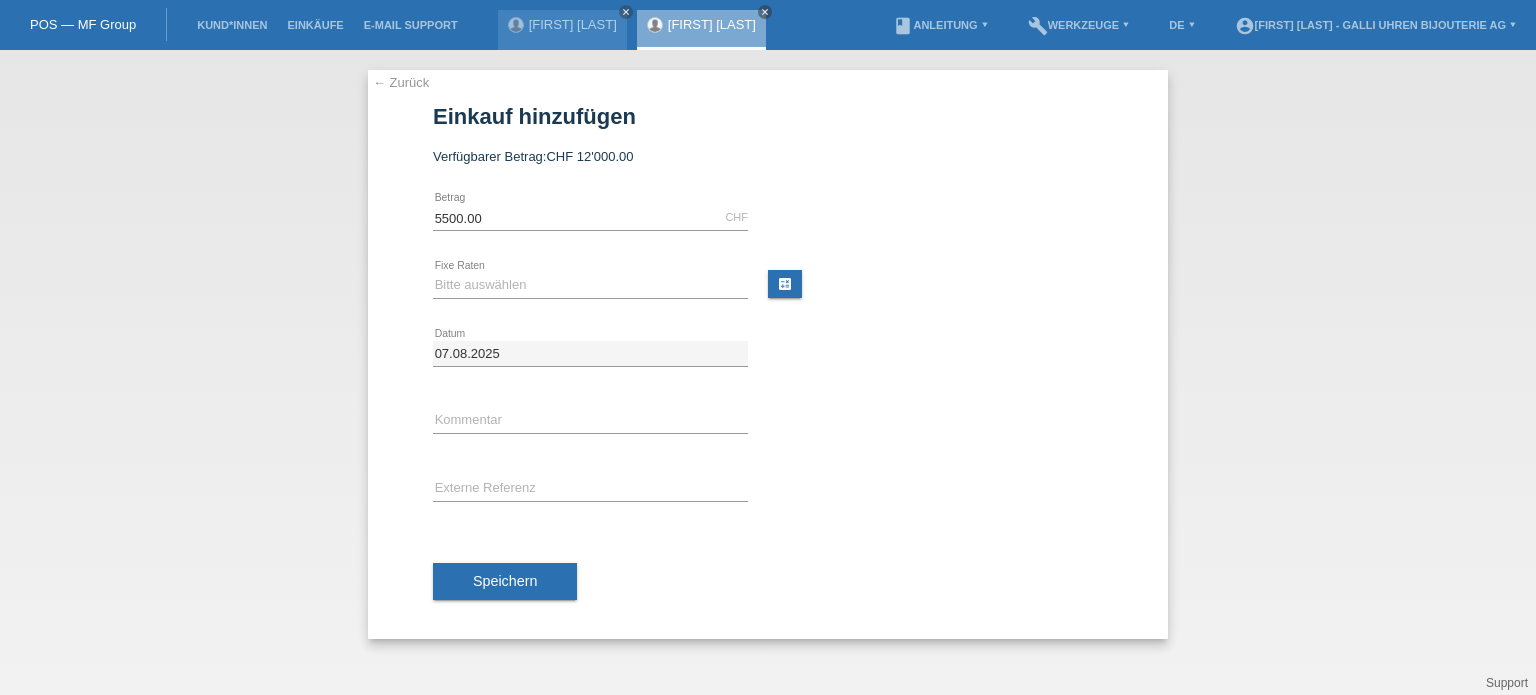 click on "Bitte auswählen
6 Raten
12 Raten
18 Raten
24 Raten
error
Fixe Raten" at bounding box center [590, 286] 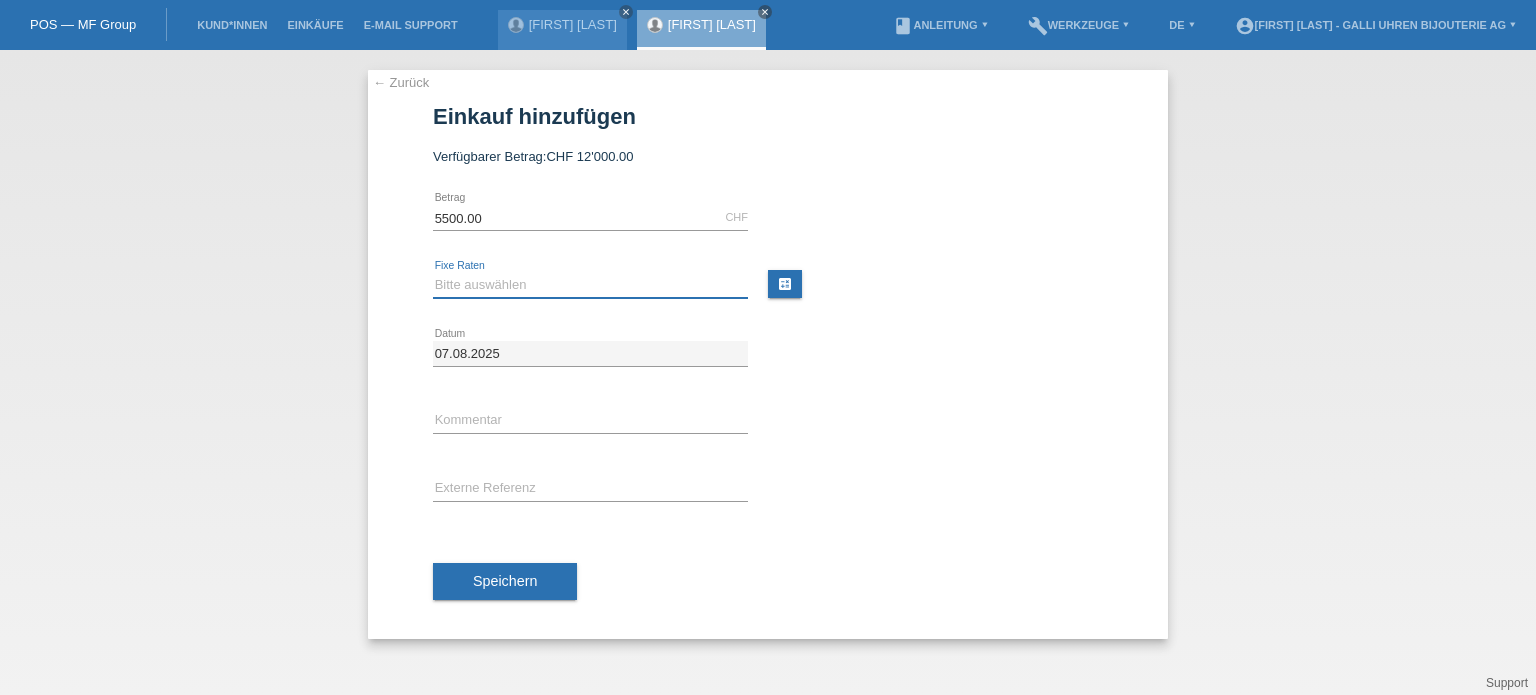 click on "Bitte auswählen
6 Raten
12 Raten
18 Raten
24 Raten" at bounding box center (590, 285) 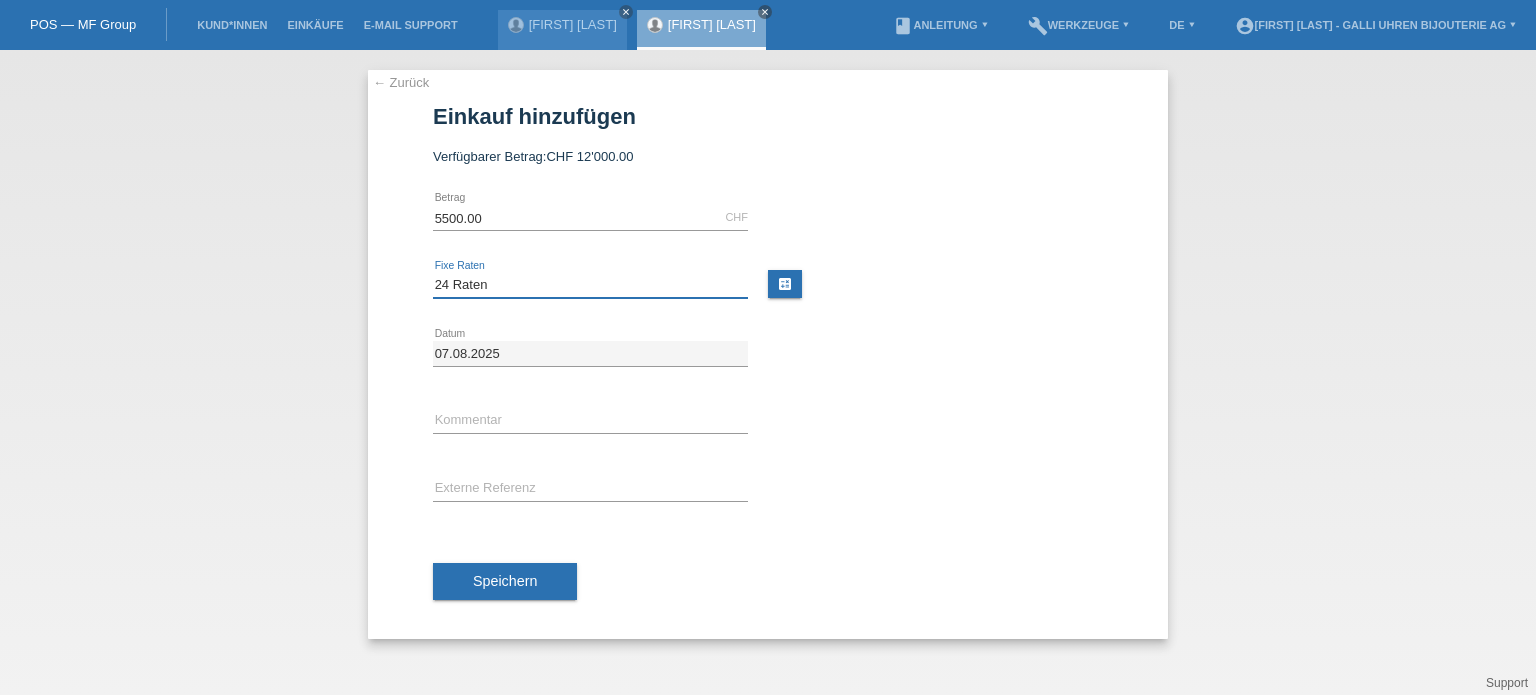 click on "Bitte auswählen
6 Raten
12 Raten
18 Raten
24 Raten" at bounding box center [590, 285] 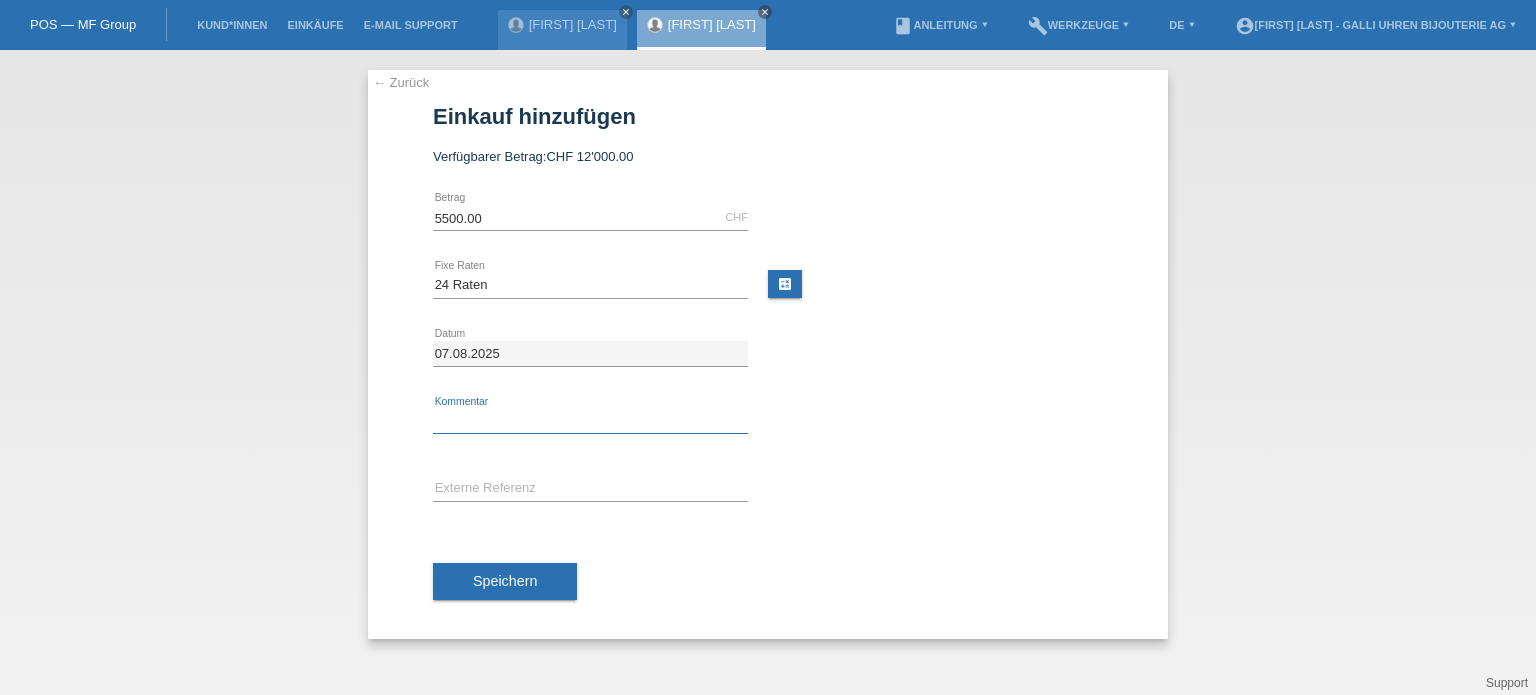 click at bounding box center (590, 421) 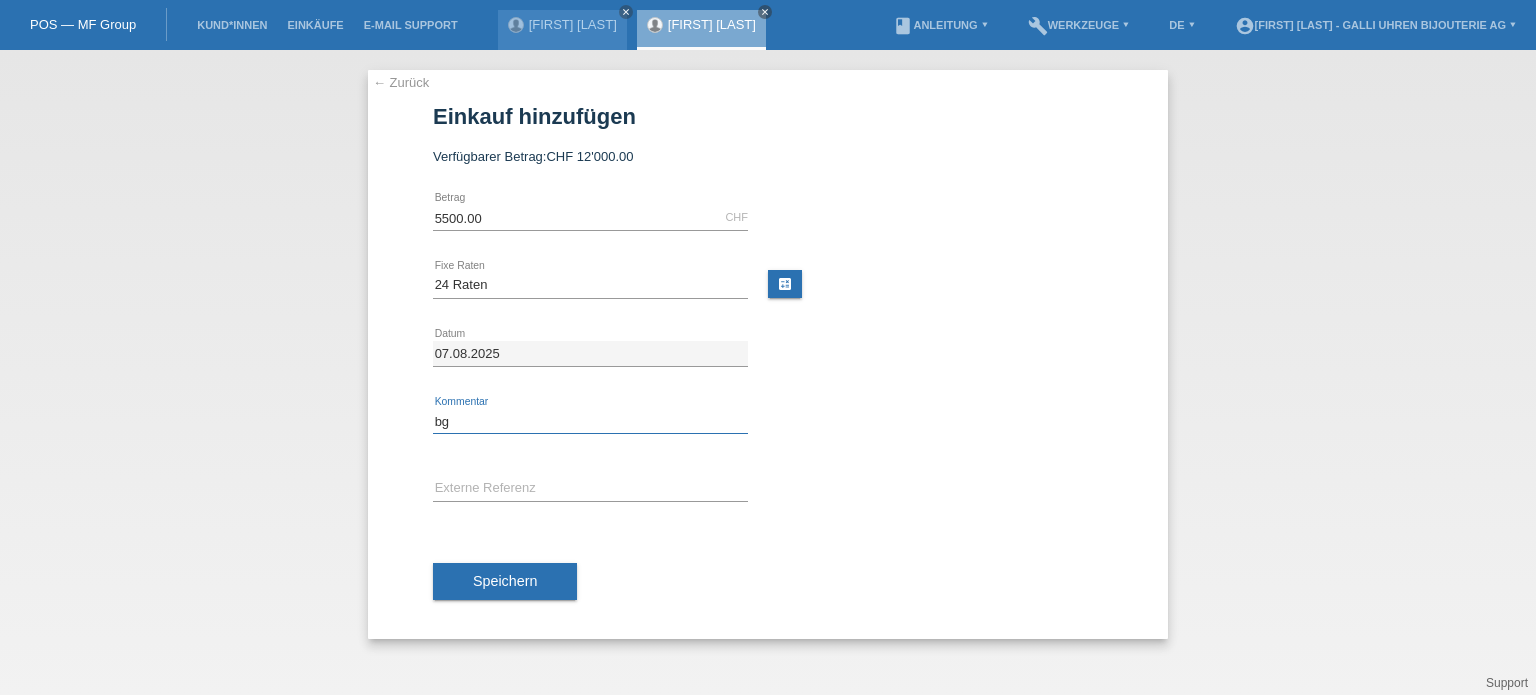 type on "BG" 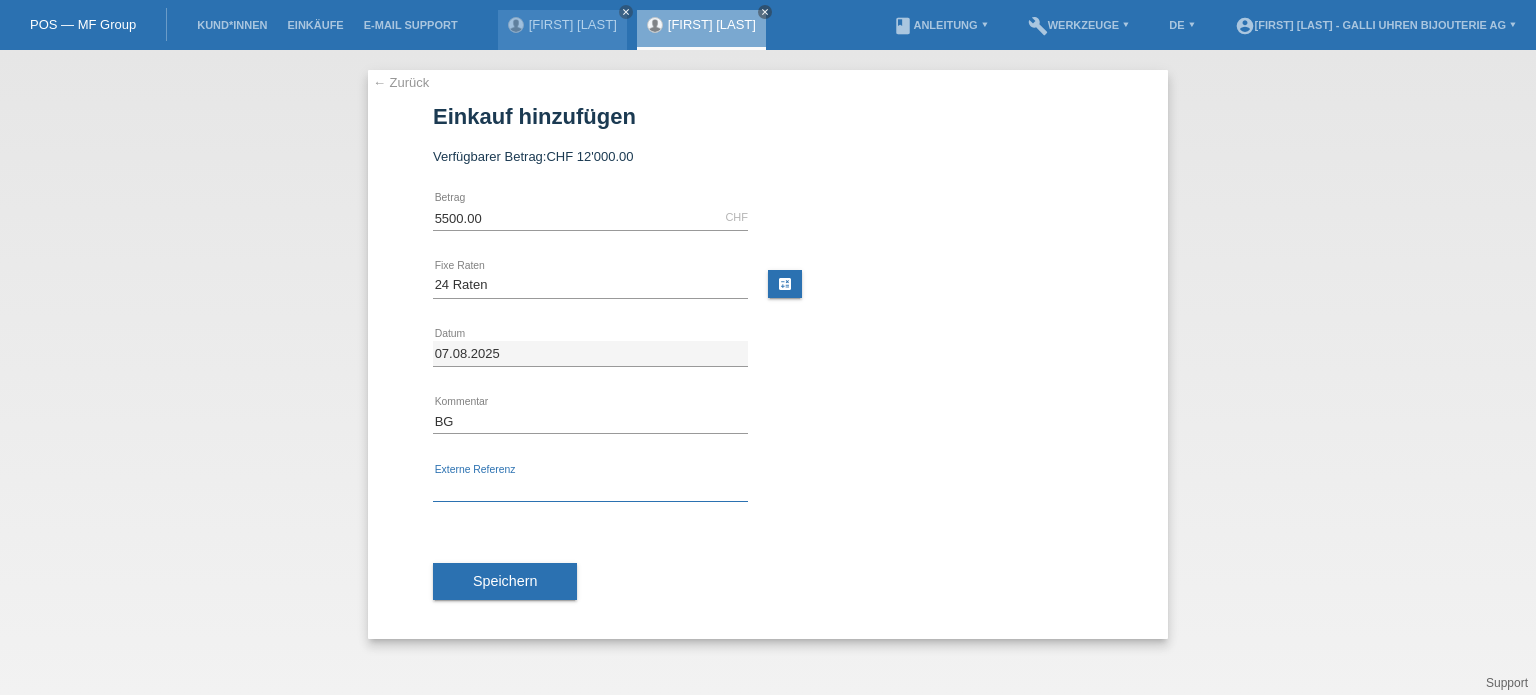 click at bounding box center (590, 489) 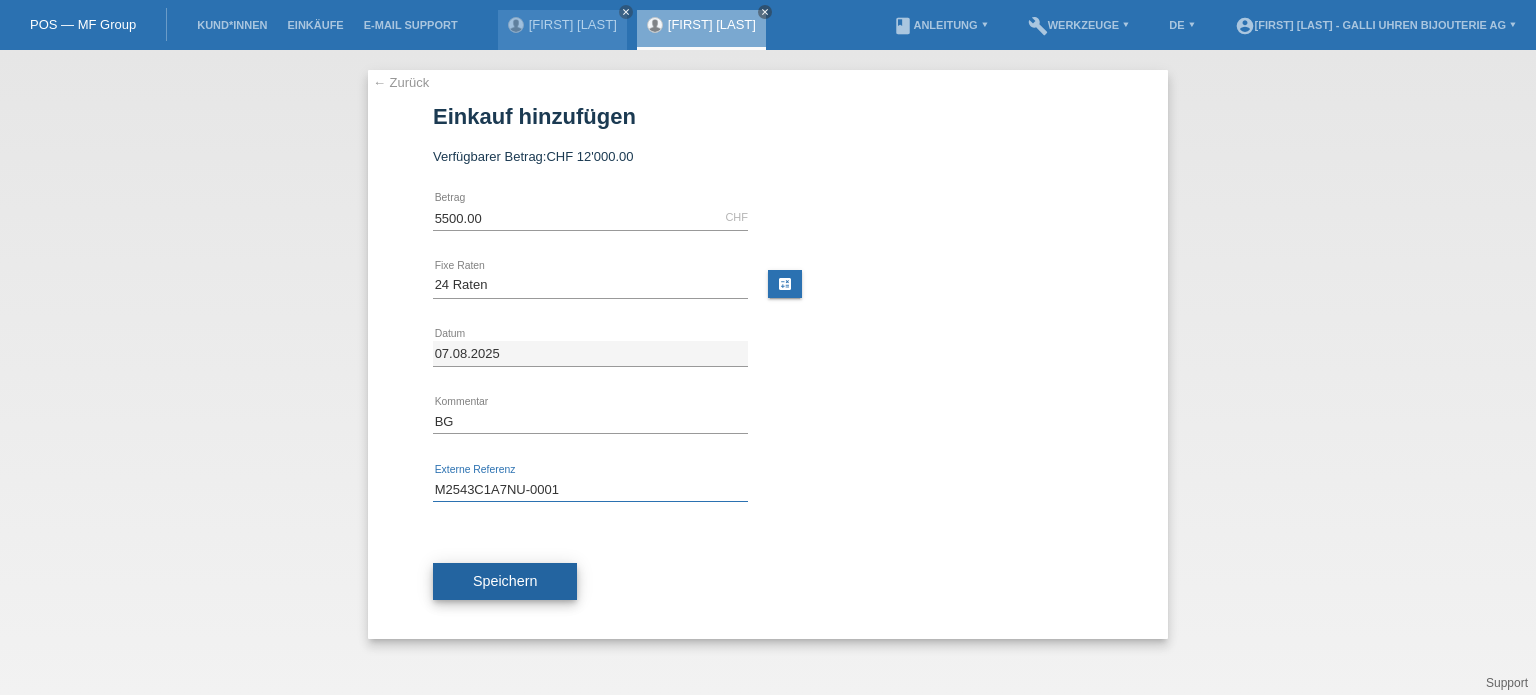 type on "M2543C1A7NU-0001" 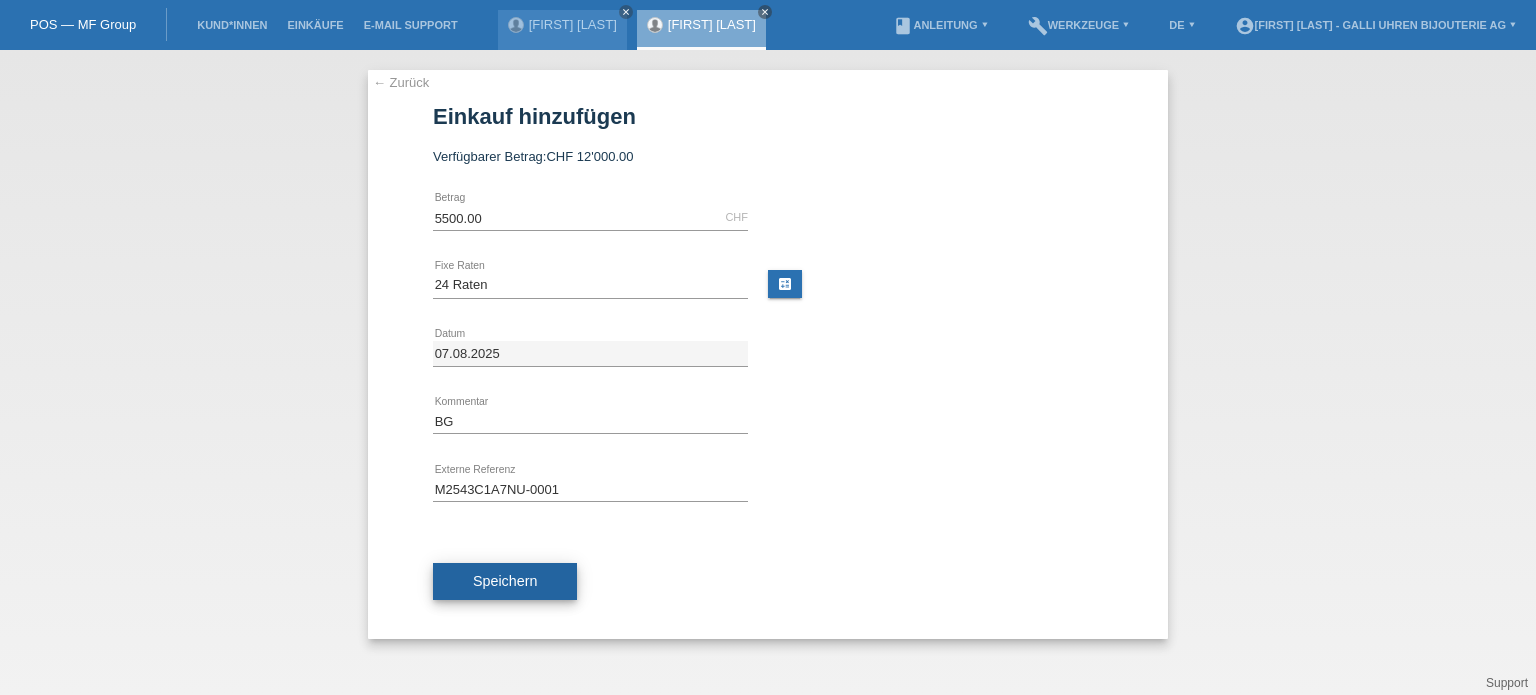 click on "Speichern" at bounding box center [505, 581] 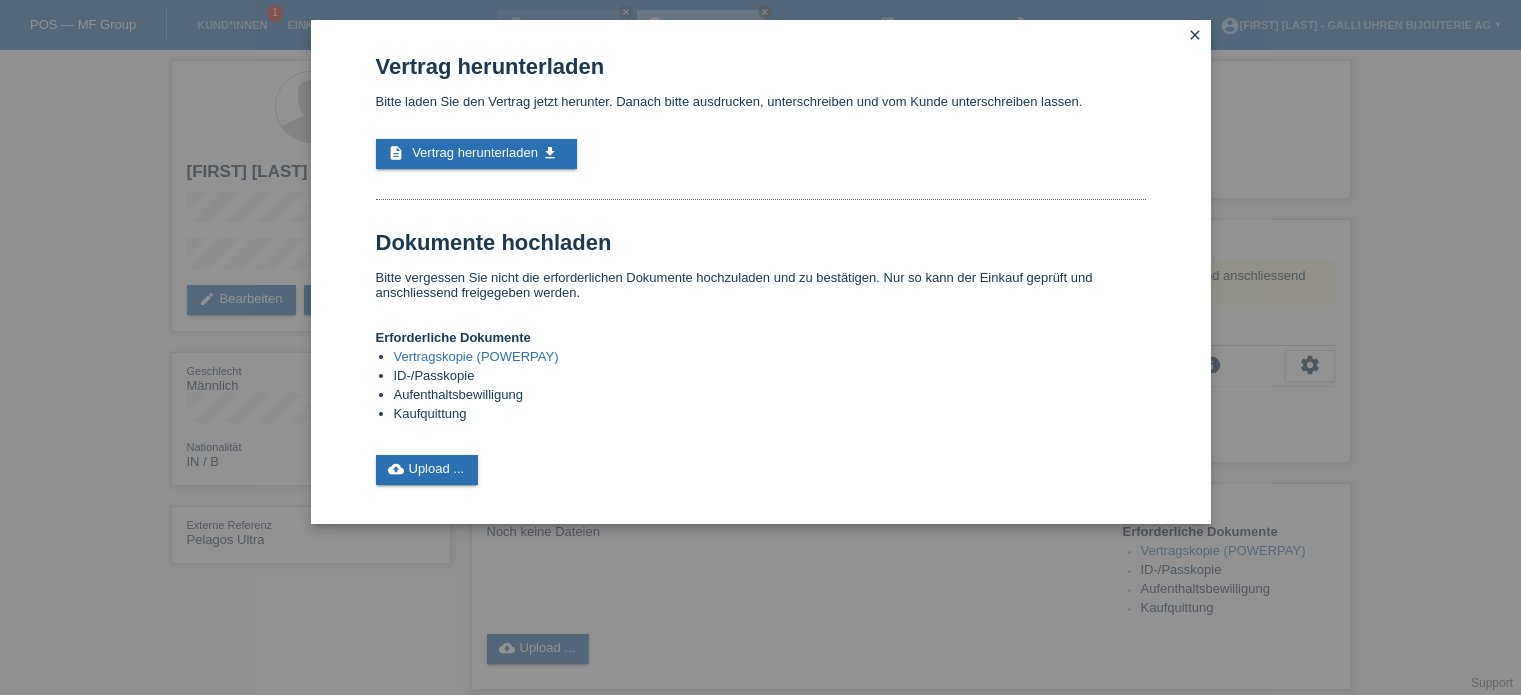 scroll, scrollTop: 0, scrollLeft: 0, axis: both 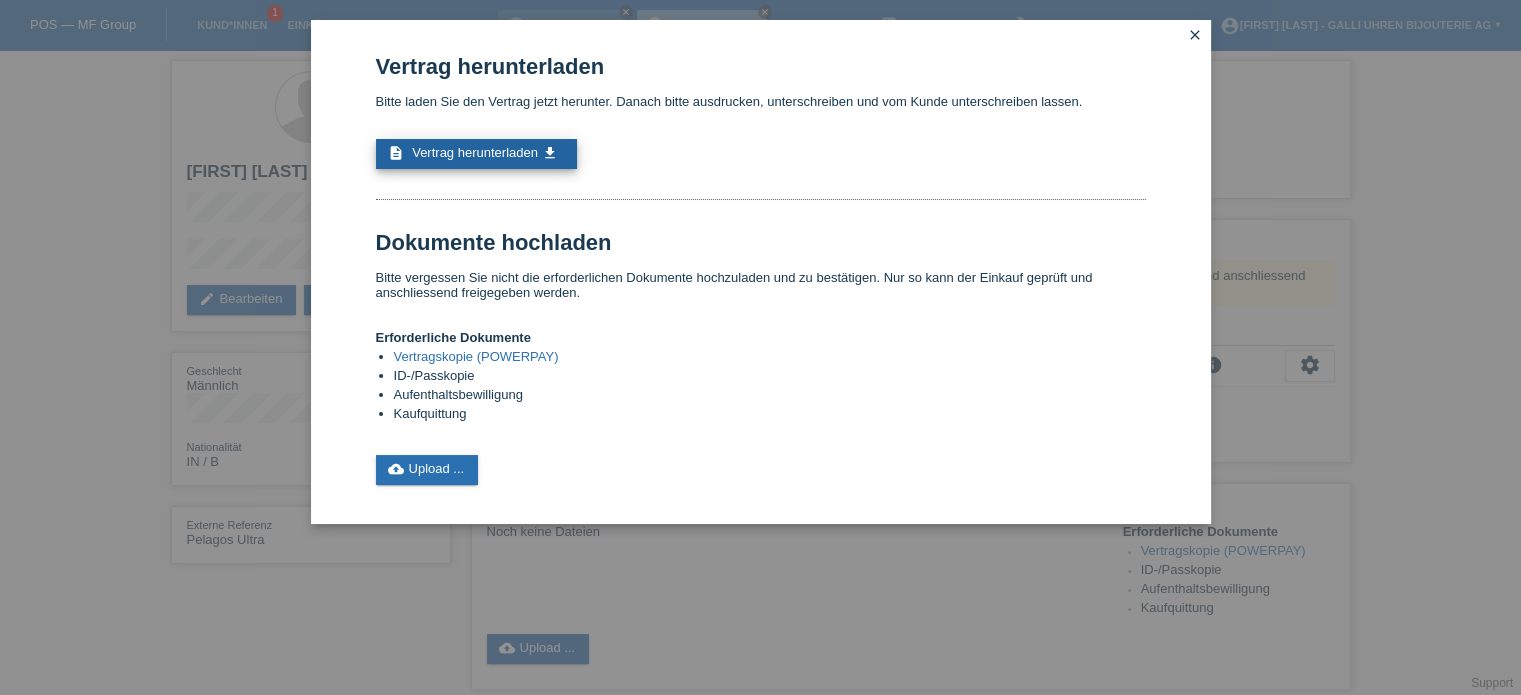 click on "Vertrag herunterladen" at bounding box center (475, 152) 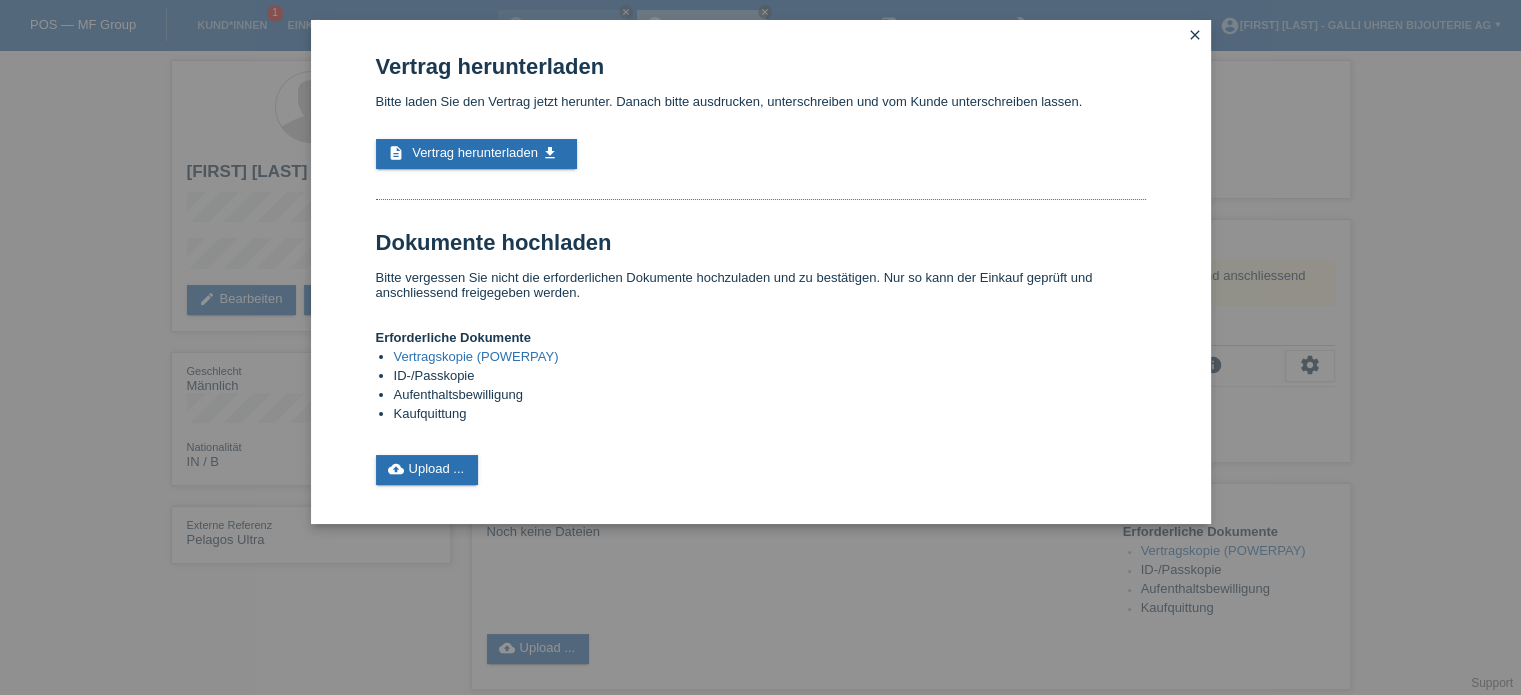 click on "close" at bounding box center (1195, 35) 